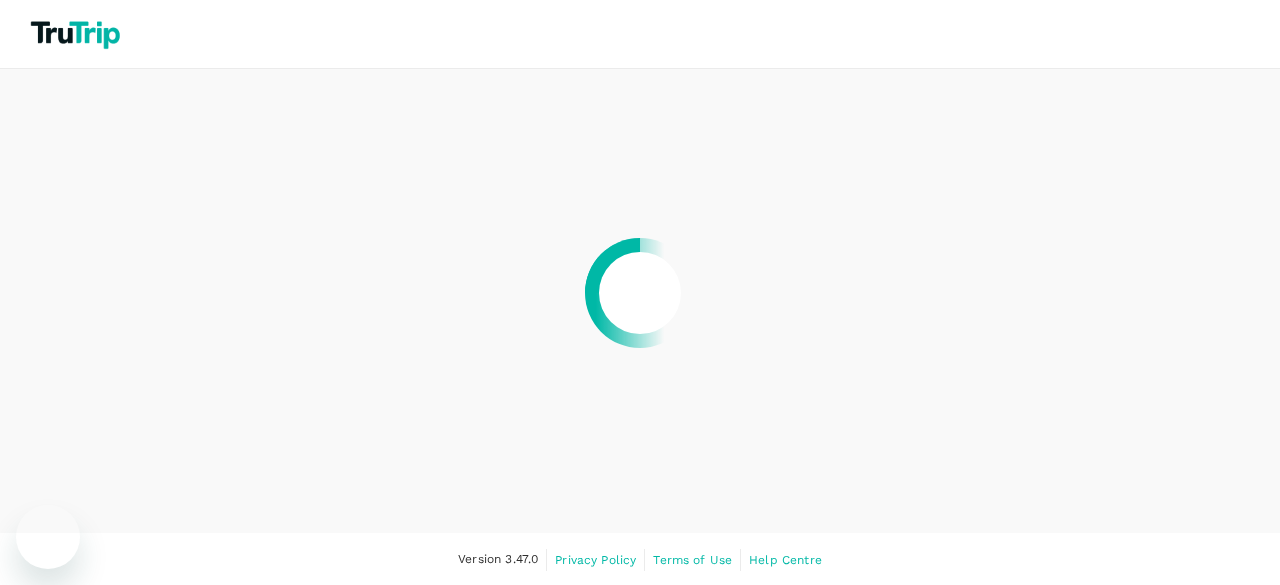 scroll, scrollTop: 0, scrollLeft: 0, axis: both 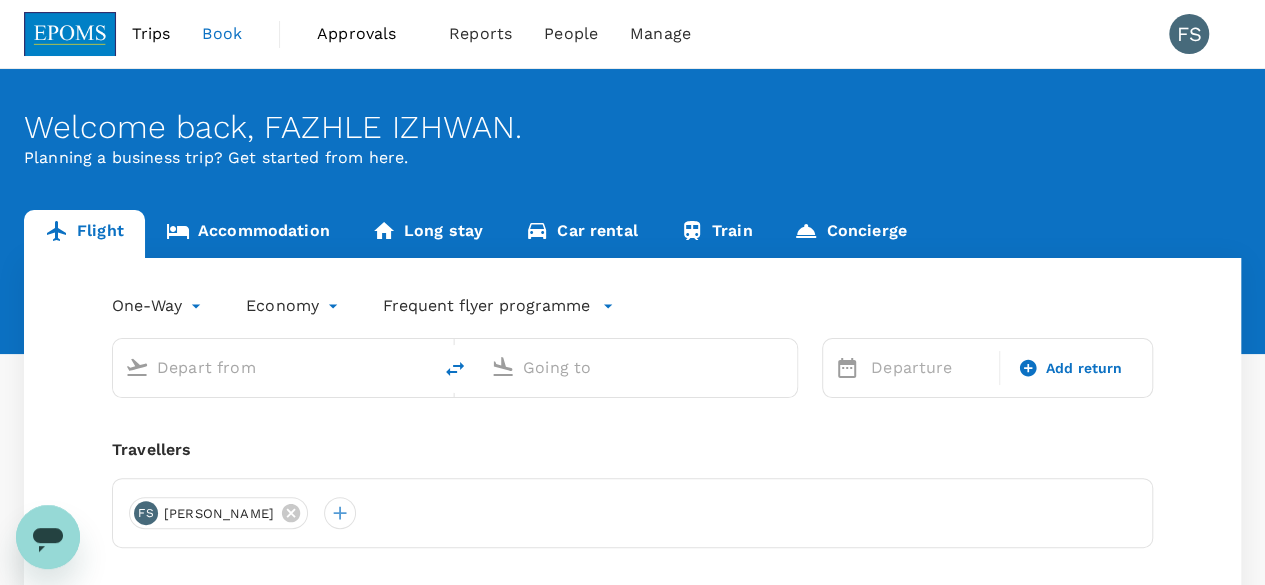 click on "Approvals" at bounding box center (367, 34) 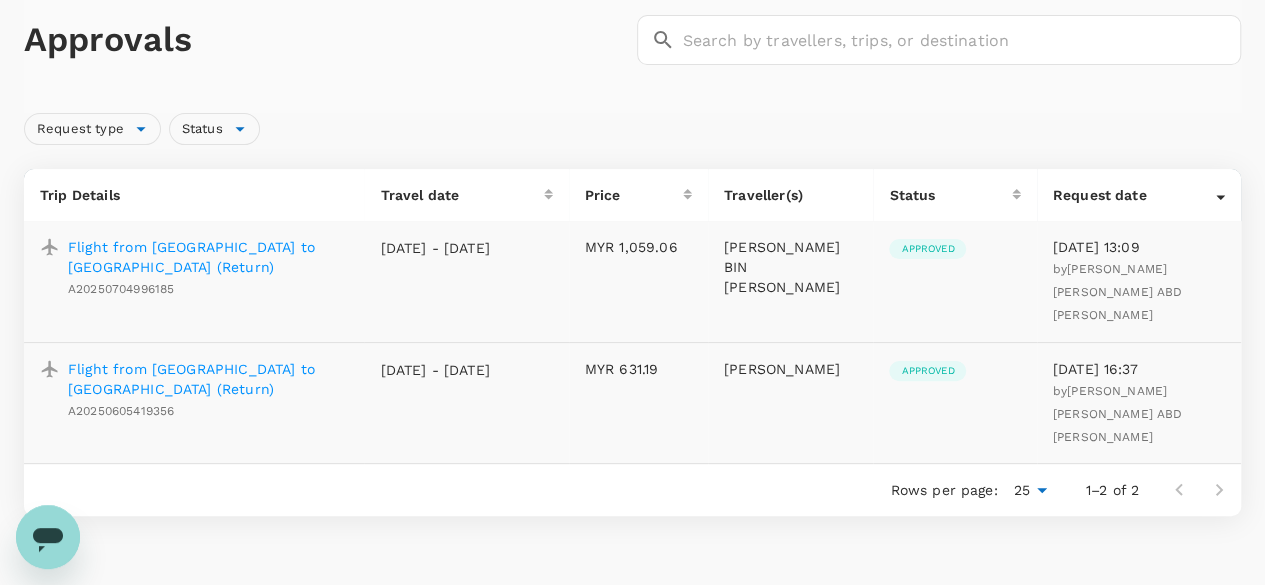 scroll, scrollTop: 0, scrollLeft: 0, axis: both 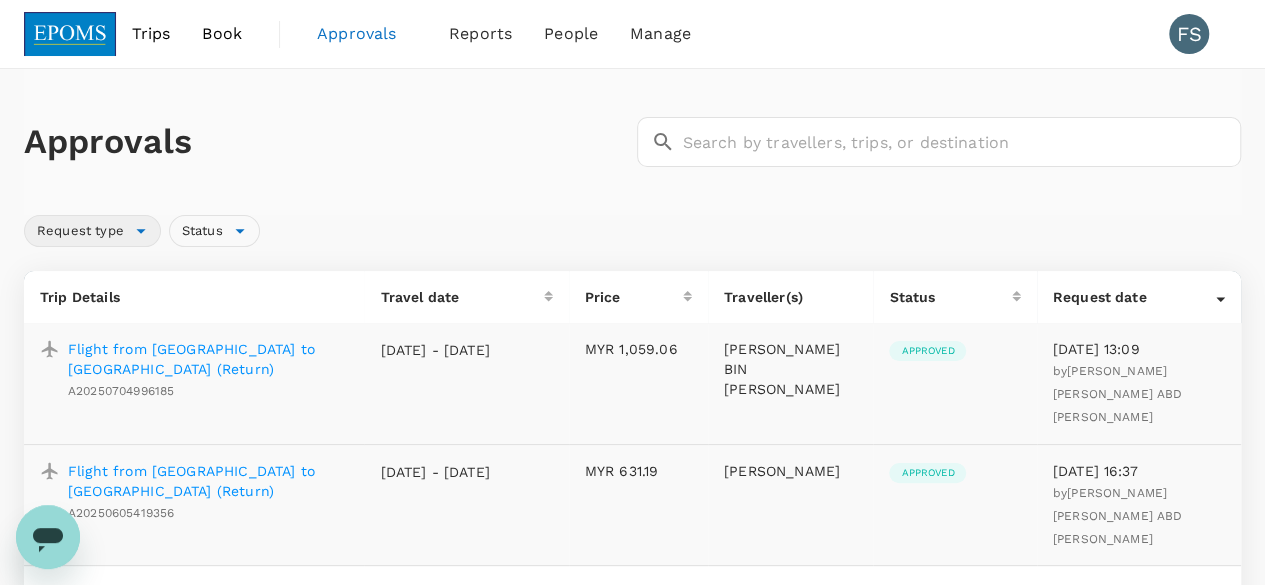 click on "Request type" at bounding box center (92, 231) 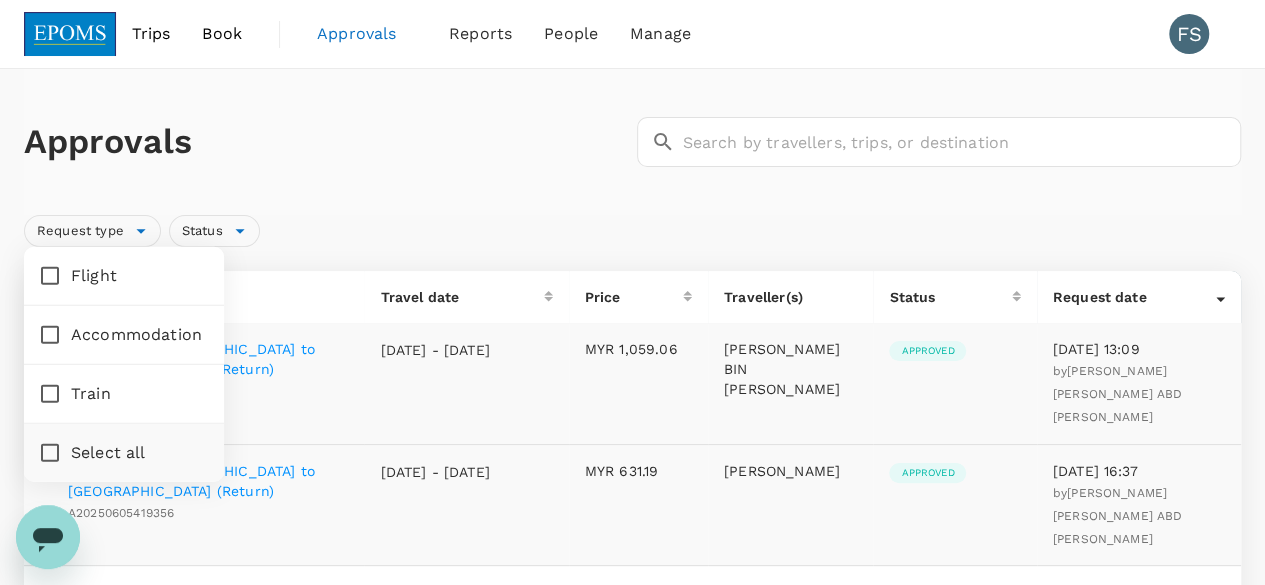 click on "Approvals" at bounding box center [326, 142] 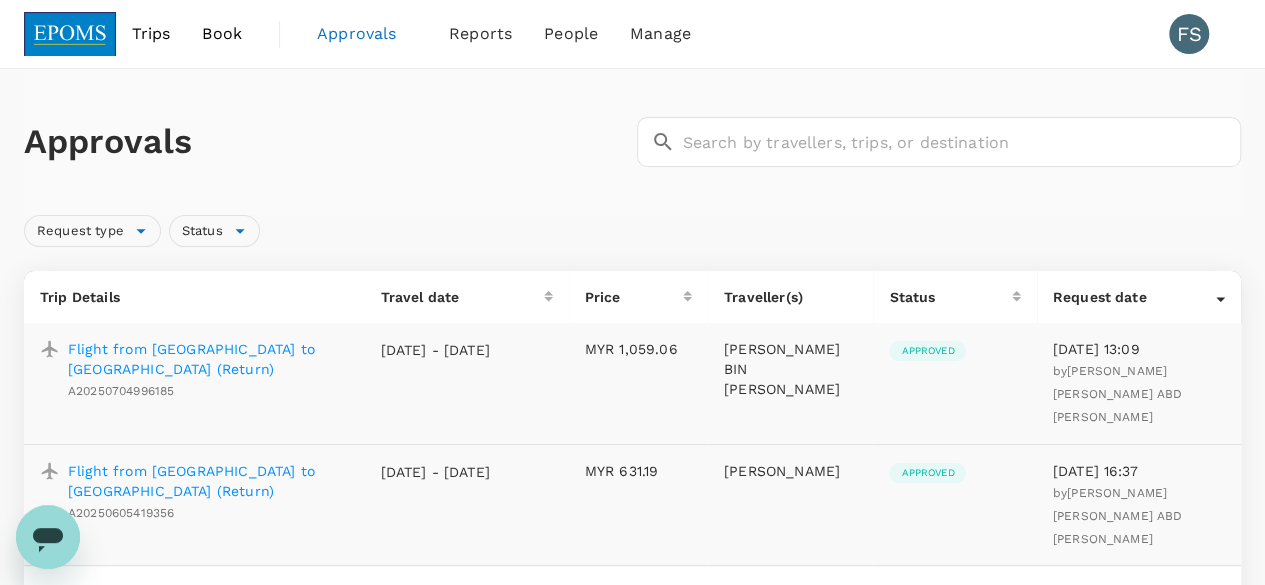 click on "Trips" at bounding box center (151, 34) 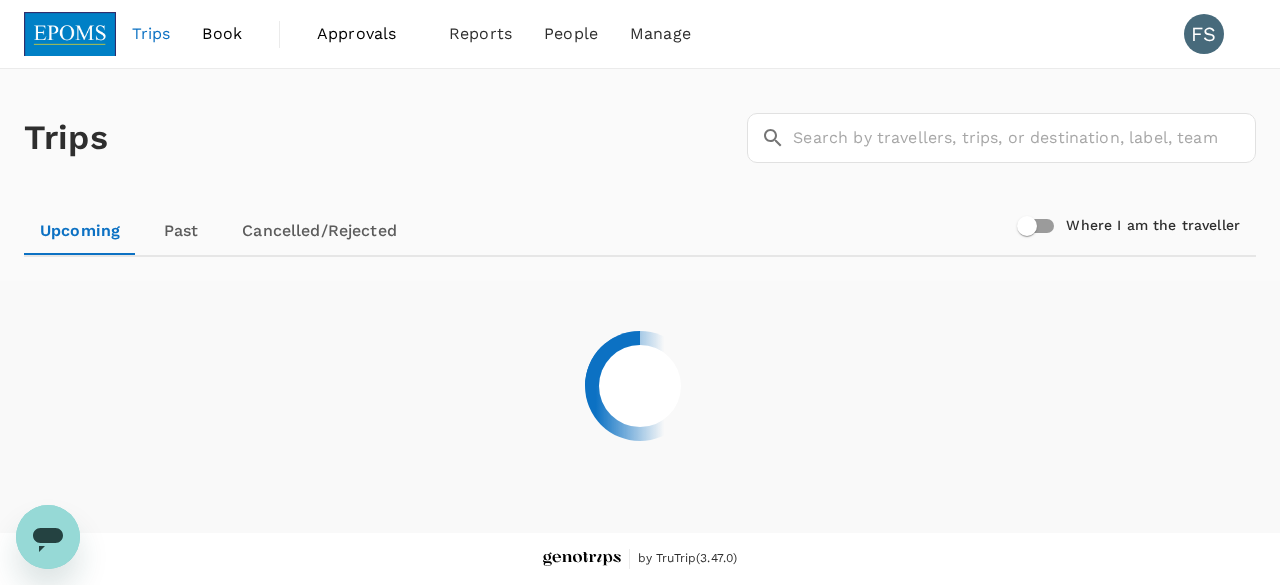 click on "Where I am the traveller" at bounding box center (1027, 226) 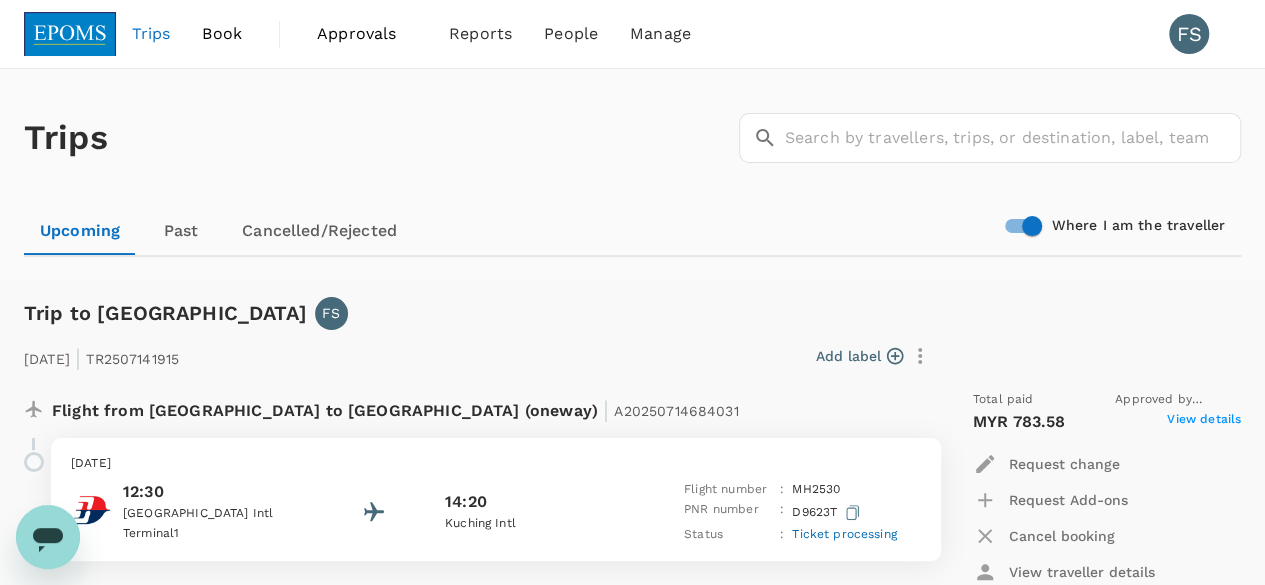 click on "Past" at bounding box center (181, 231) 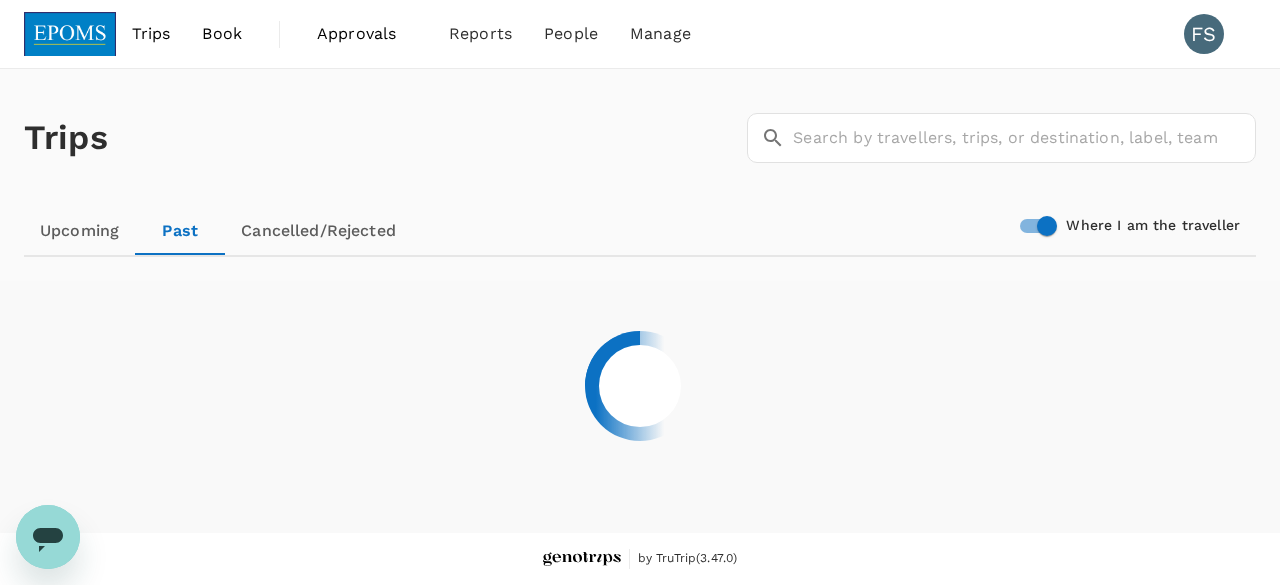 click on "Upcoming" at bounding box center [79, 231] 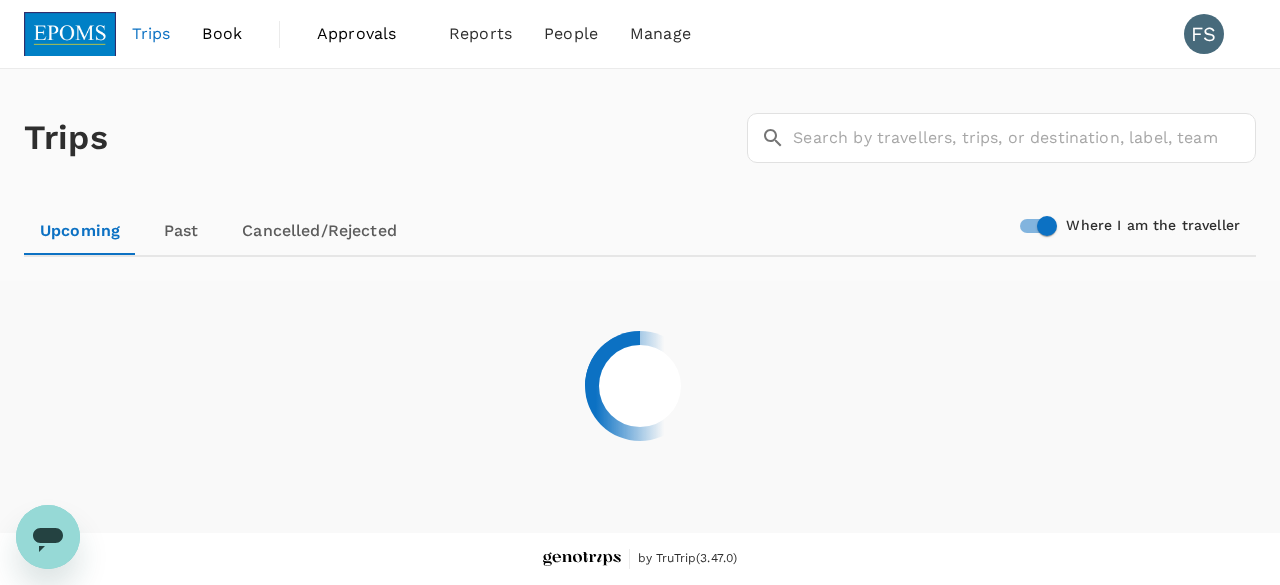 click at bounding box center [640, 386] 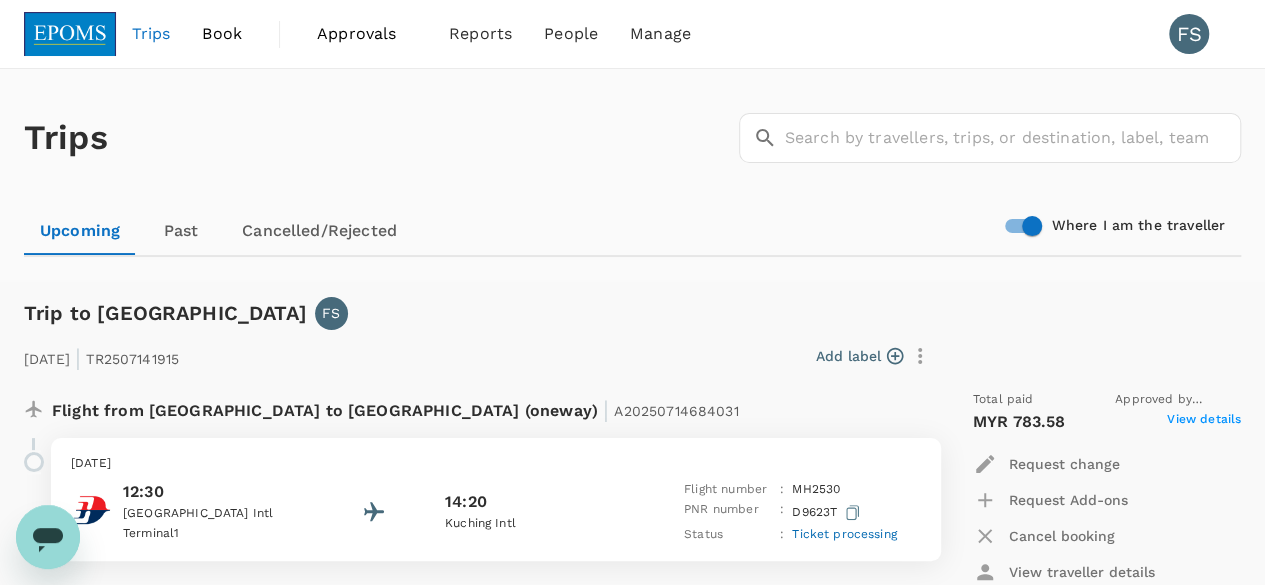 scroll, scrollTop: 200, scrollLeft: 0, axis: vertical 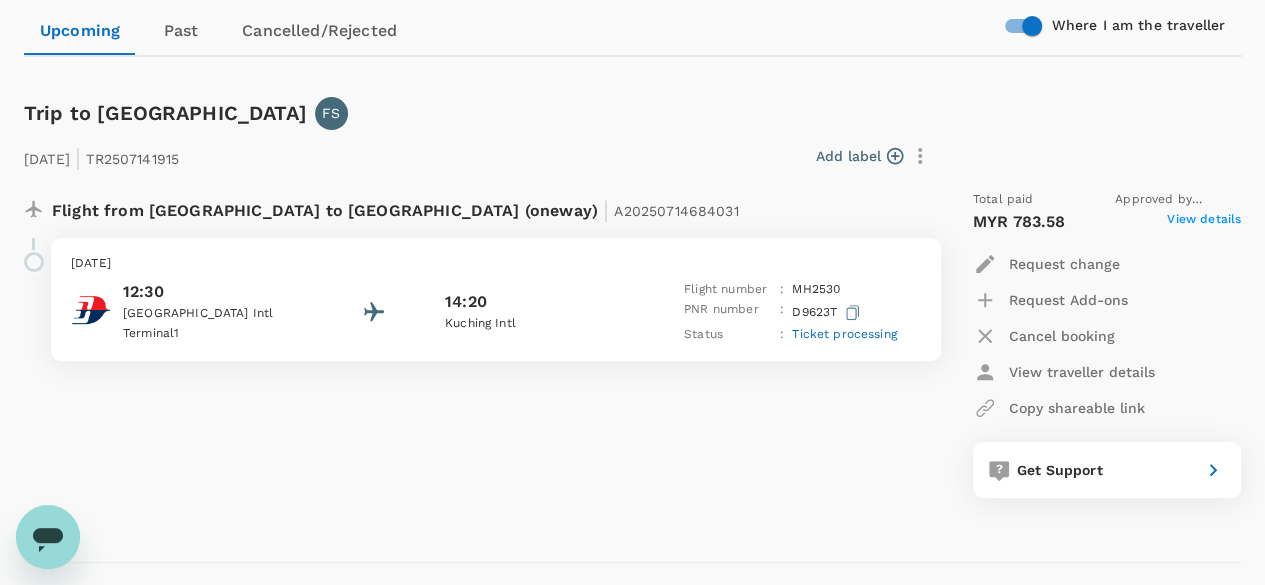 click on "View details" at bounding box center (1204, 222) 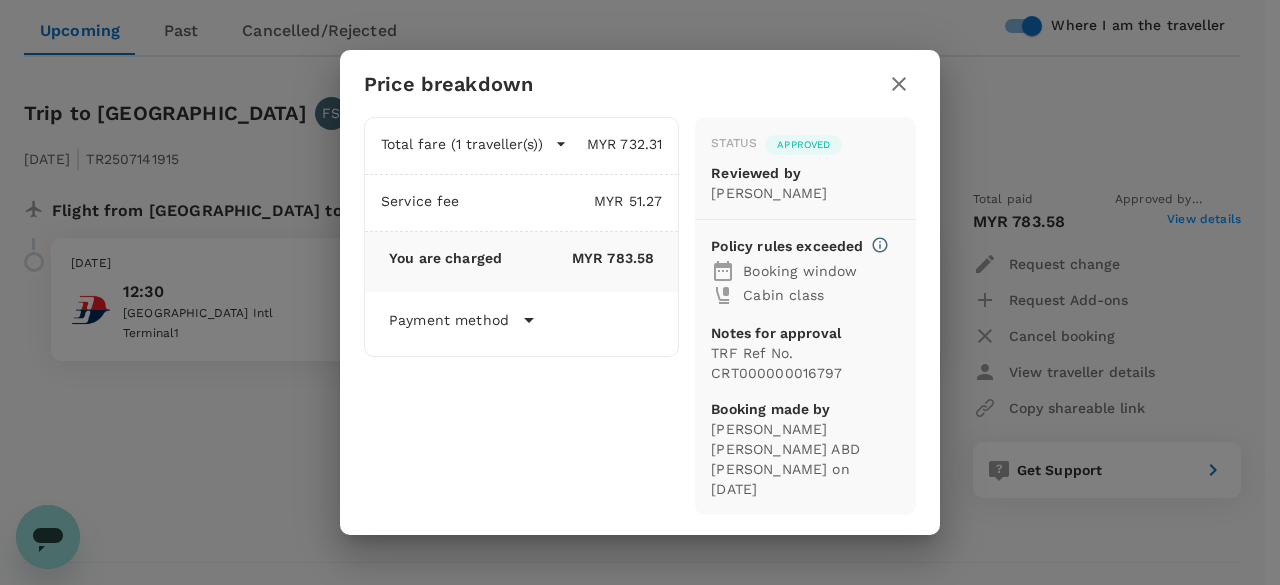 click 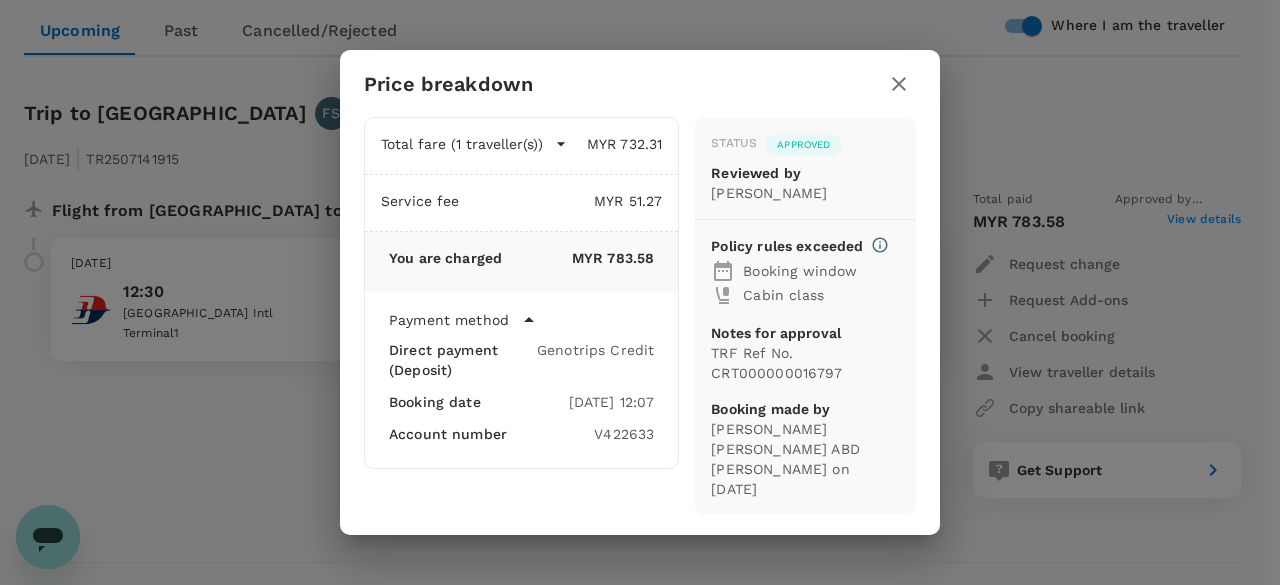 click 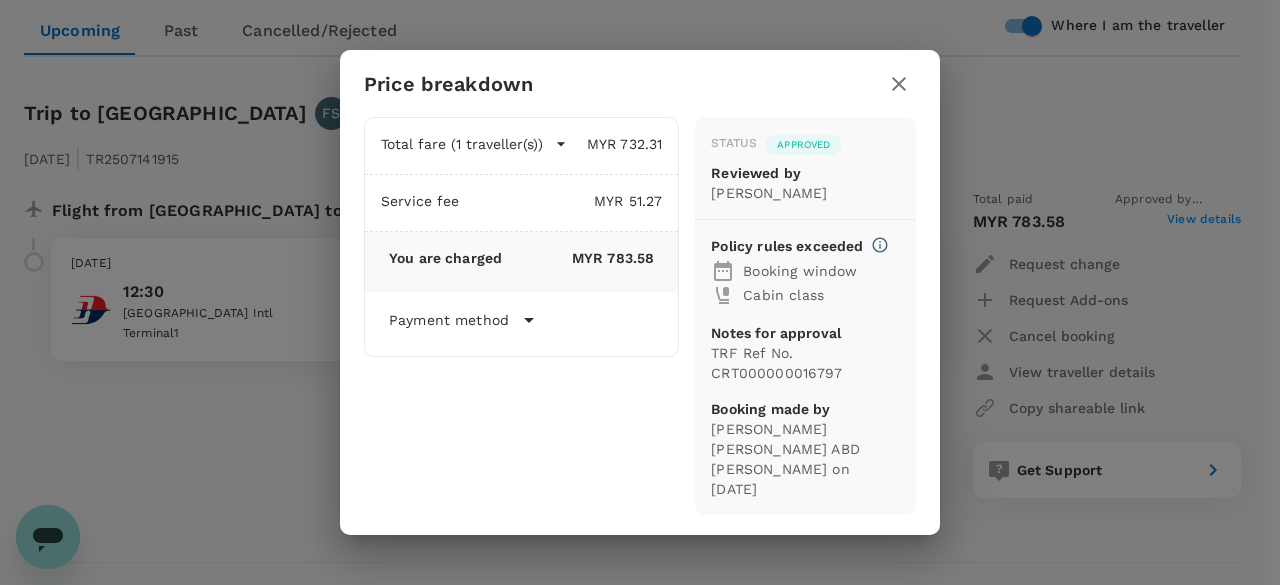 click on "Status" at bounding box center (734, 144) 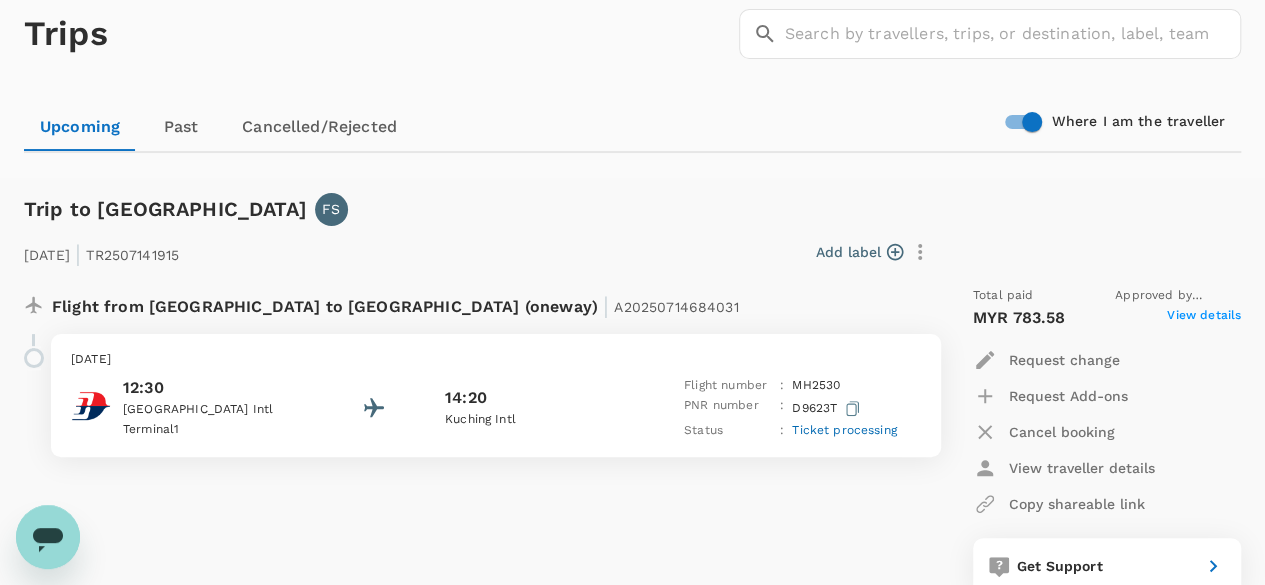 scroll, scrollTop: 0, scrollLeft: 0, axis: both 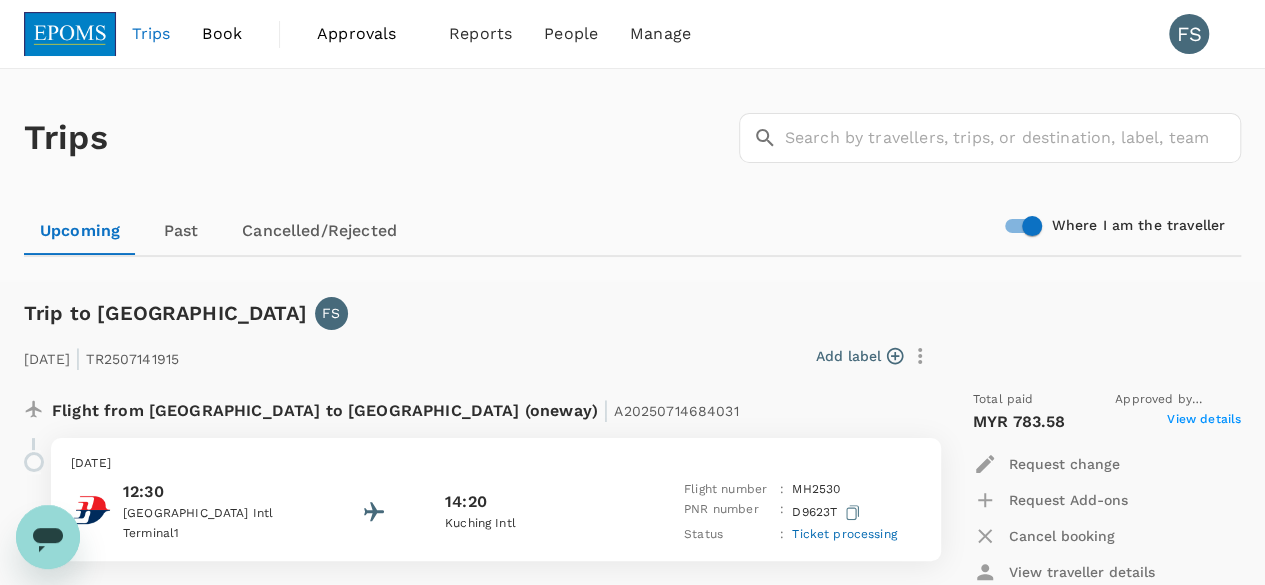 click on "Approvals" at bounding box center (367, 34) 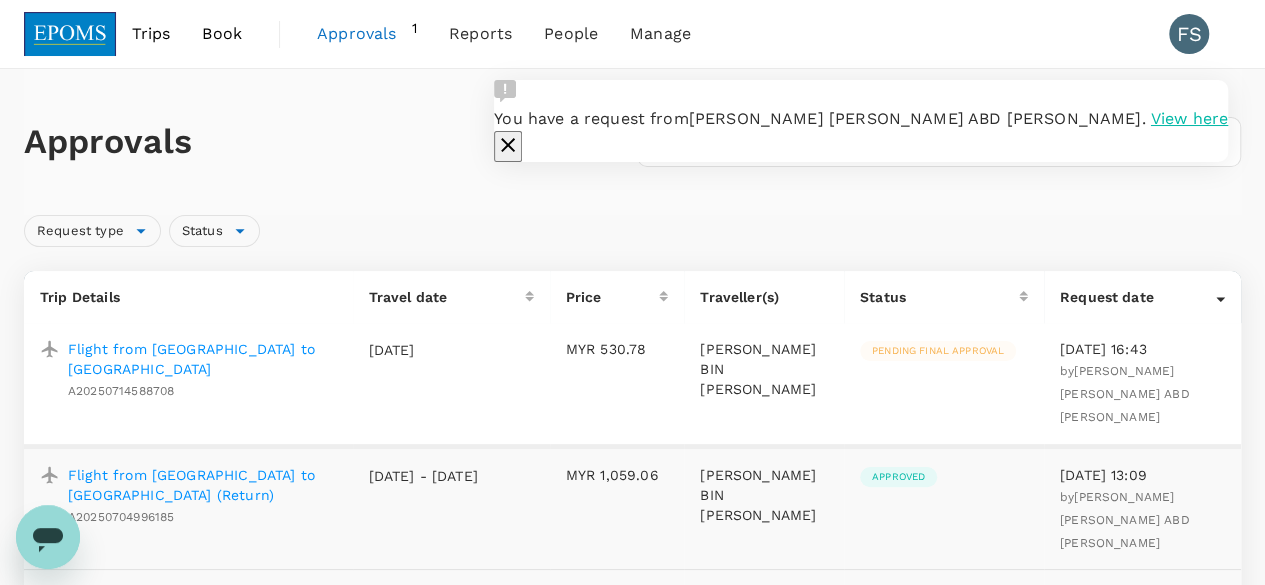 click 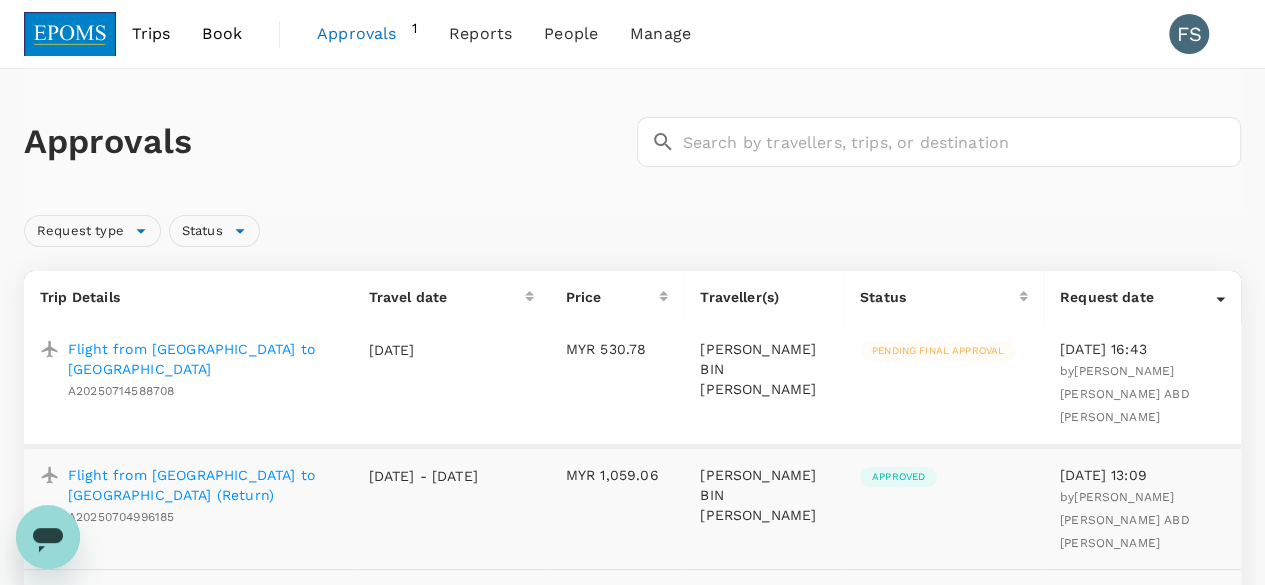 click on "Flight from Kuala Lumpur to Kuching" at bounding box center [202, 359] 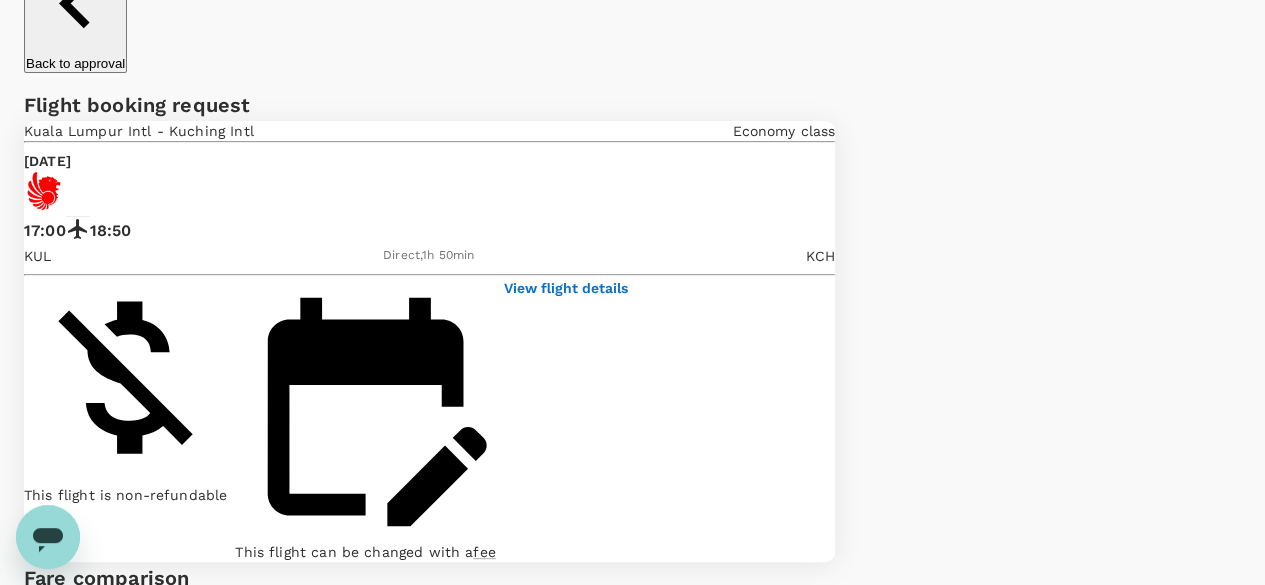 scroll, scrollTop: 0, scrollLeft: 0, axis: both 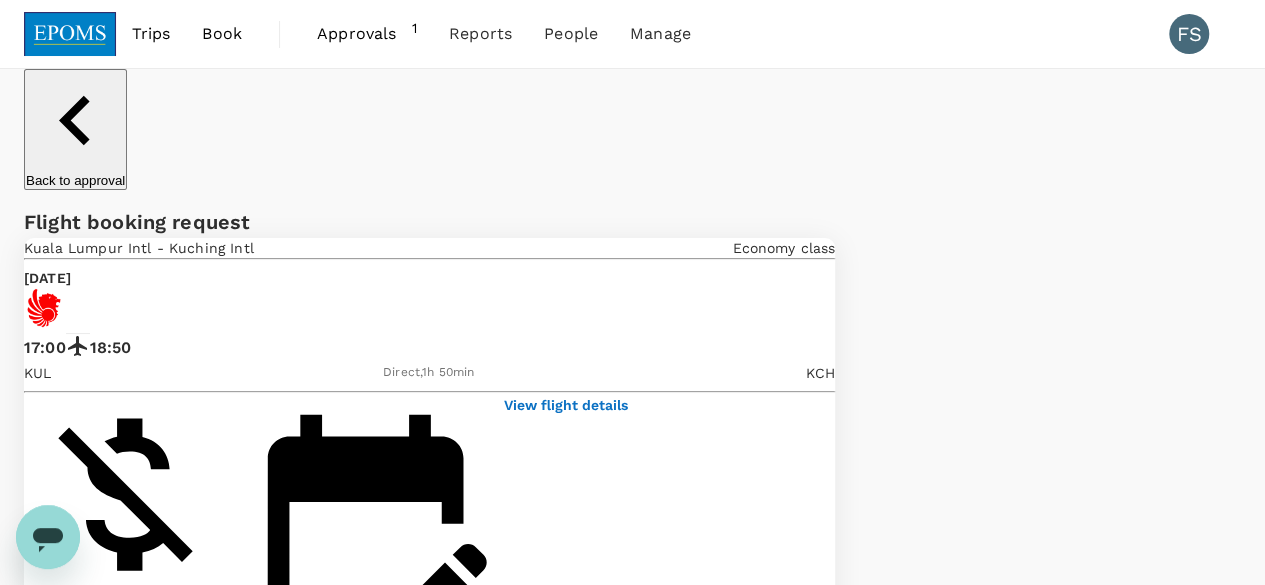 click 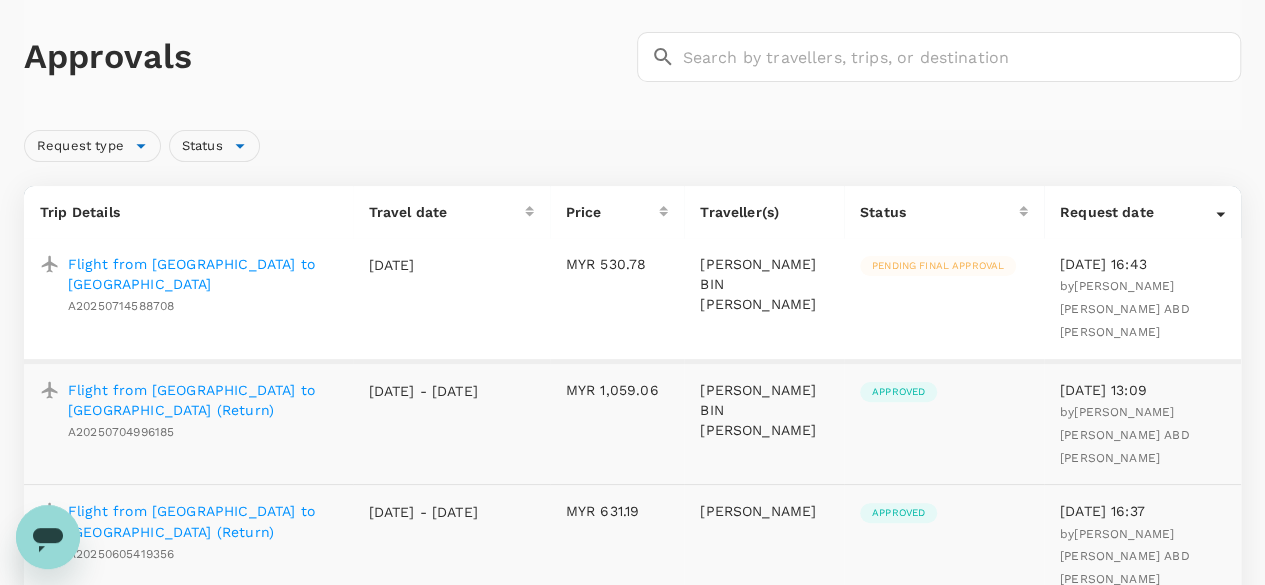 scroll, scrollTop: 0, scrollLeft: 0, axis: both 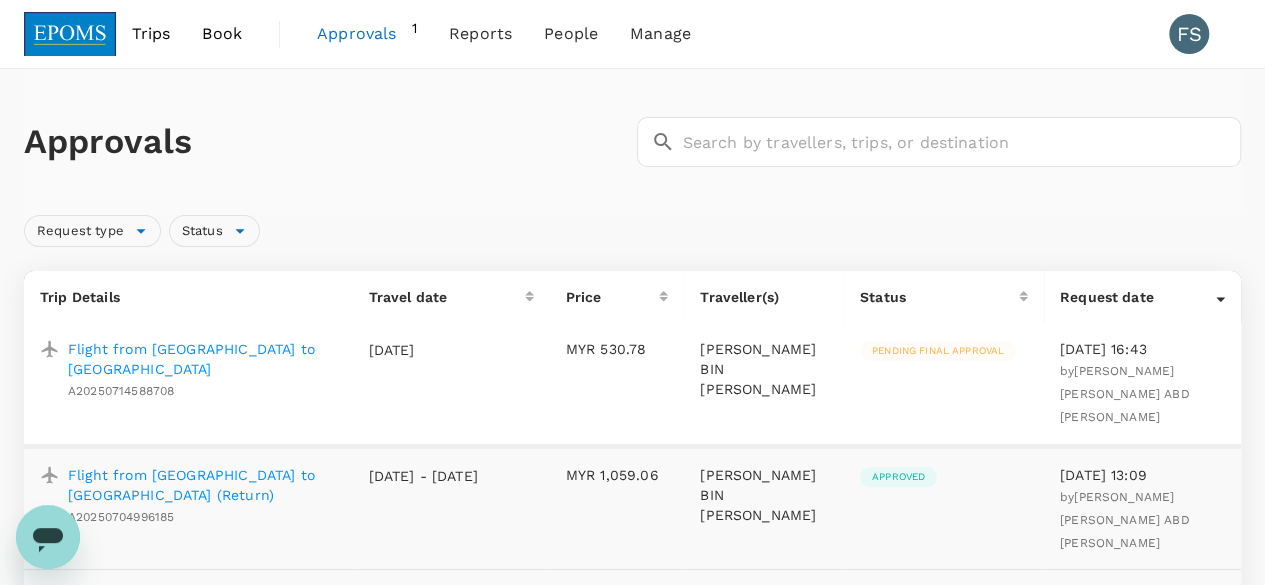 click on "Trips" at bounding box center [151, 34] 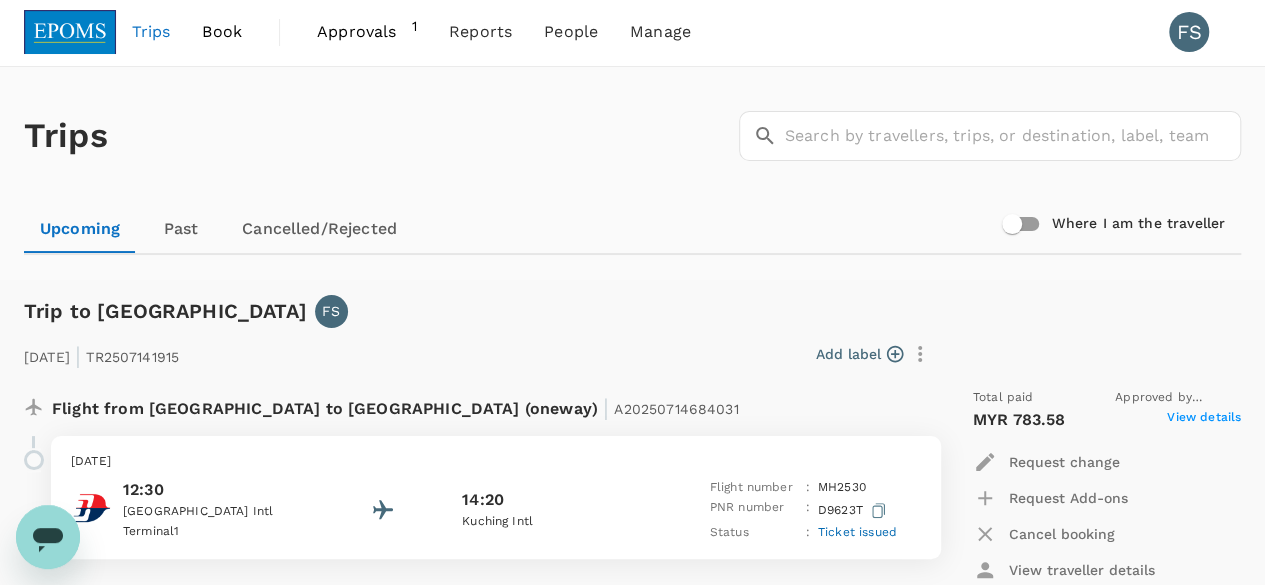 scroll, scrollTop: 0, scrollLeft: 0, axis: both 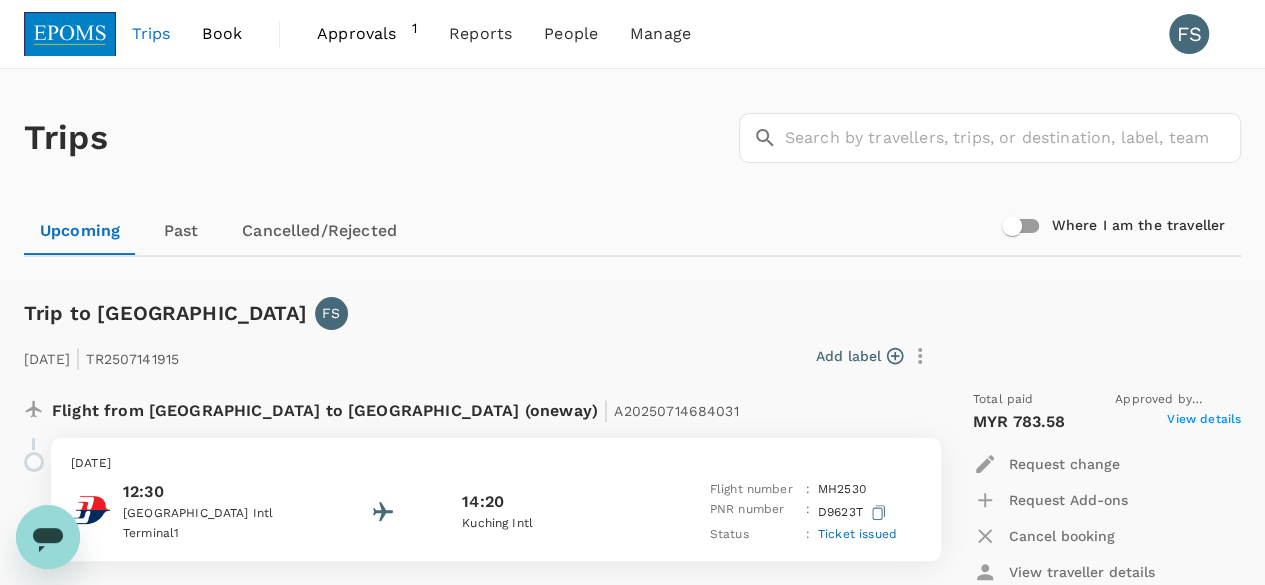 click at bounding box center [34, 462] 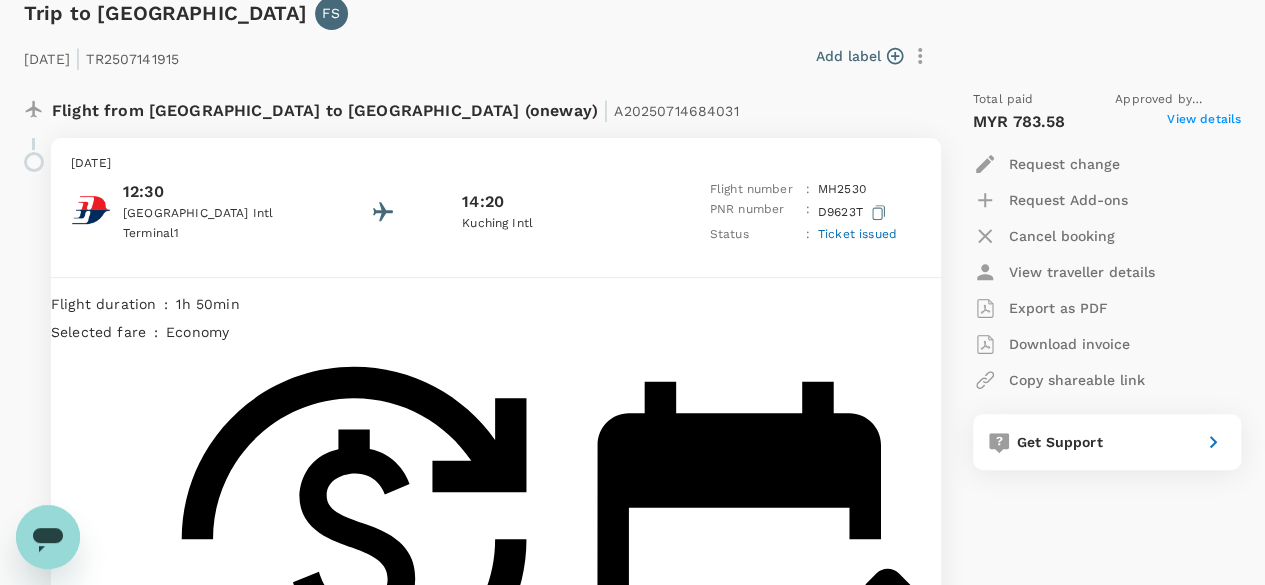 scroll, scrollTop: 0, scrollLeft: 0, axis: both 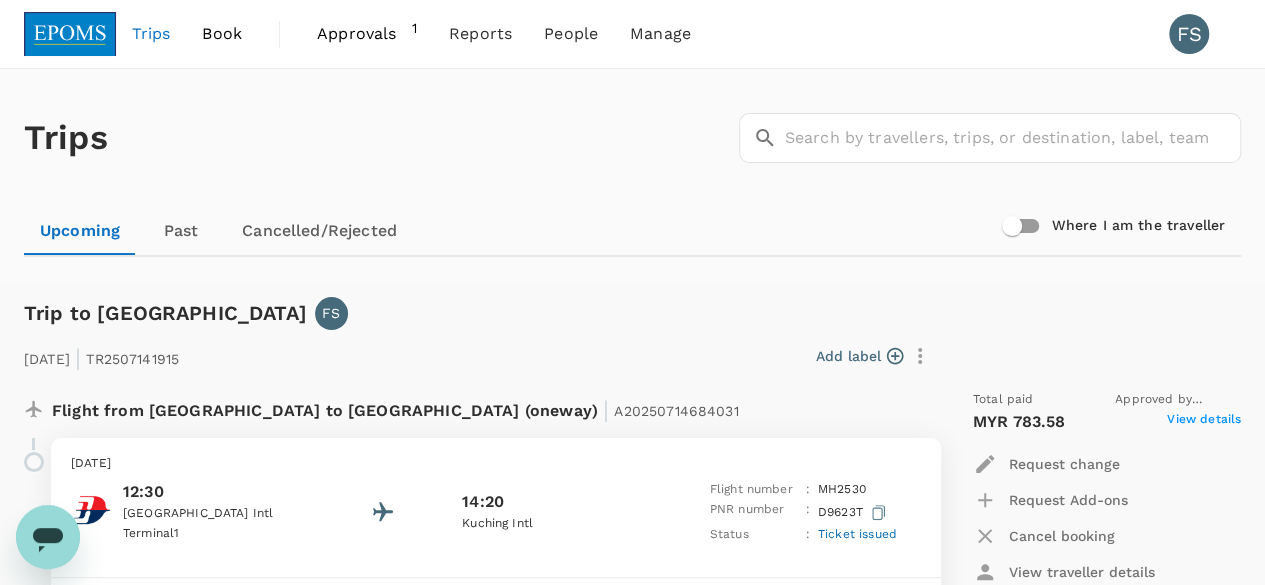 click on "Approvals" at bounding box center (364, 34) 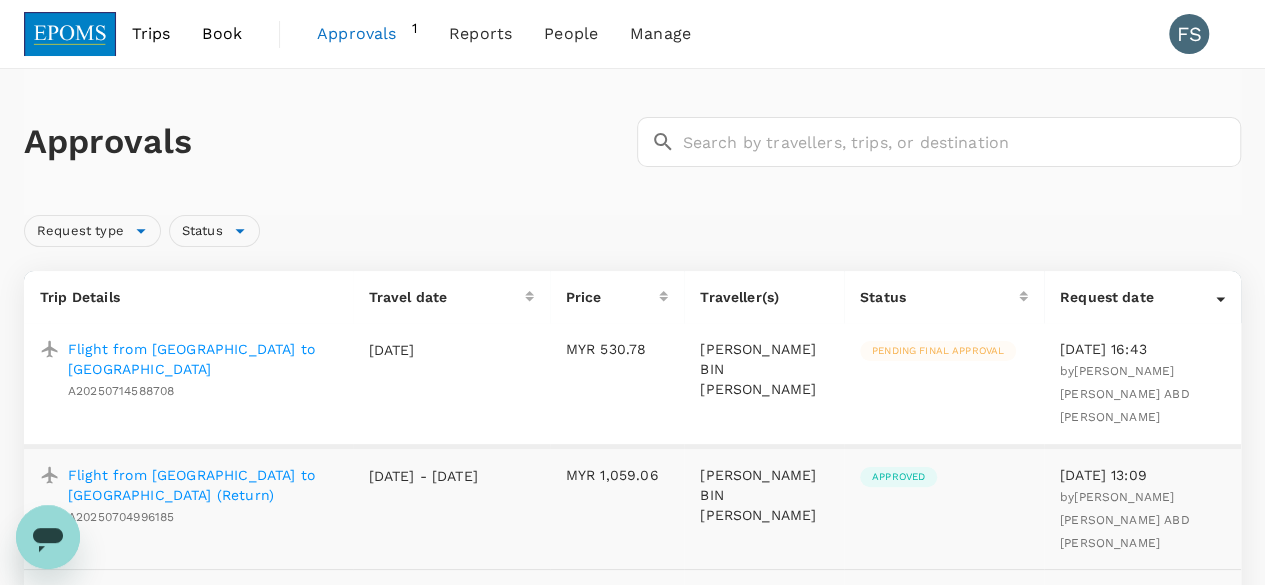 click on "Flight from Kuala Lumpur to Kuching" at bounding box center (202, 359) 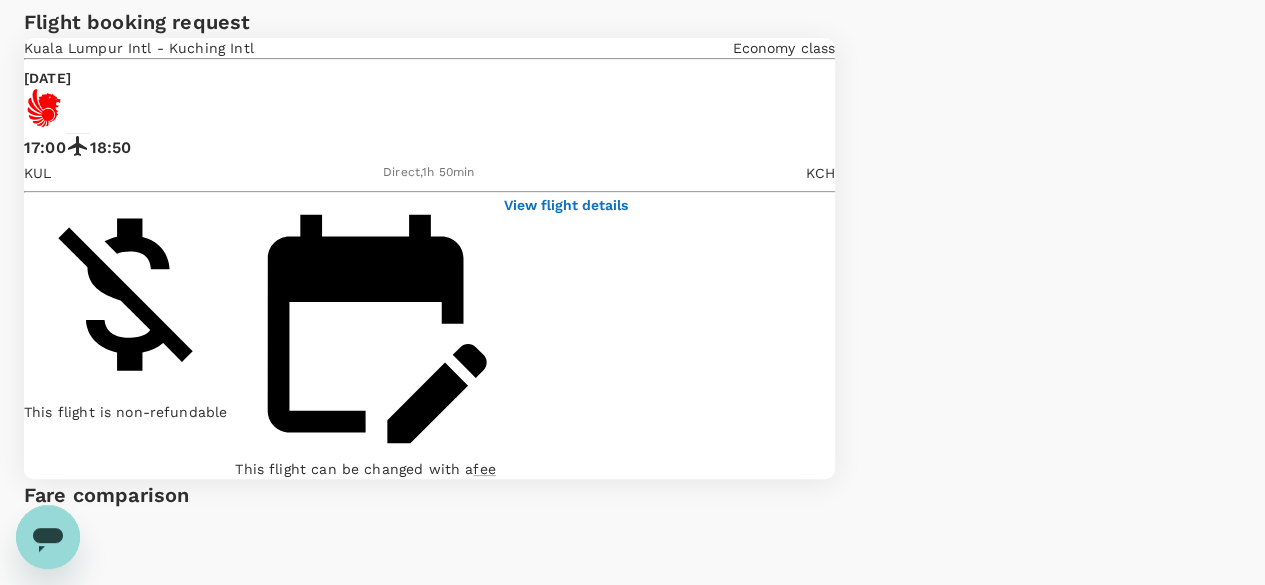 scroll, scrollTop: 0, scrollLeft: 0, axis: both 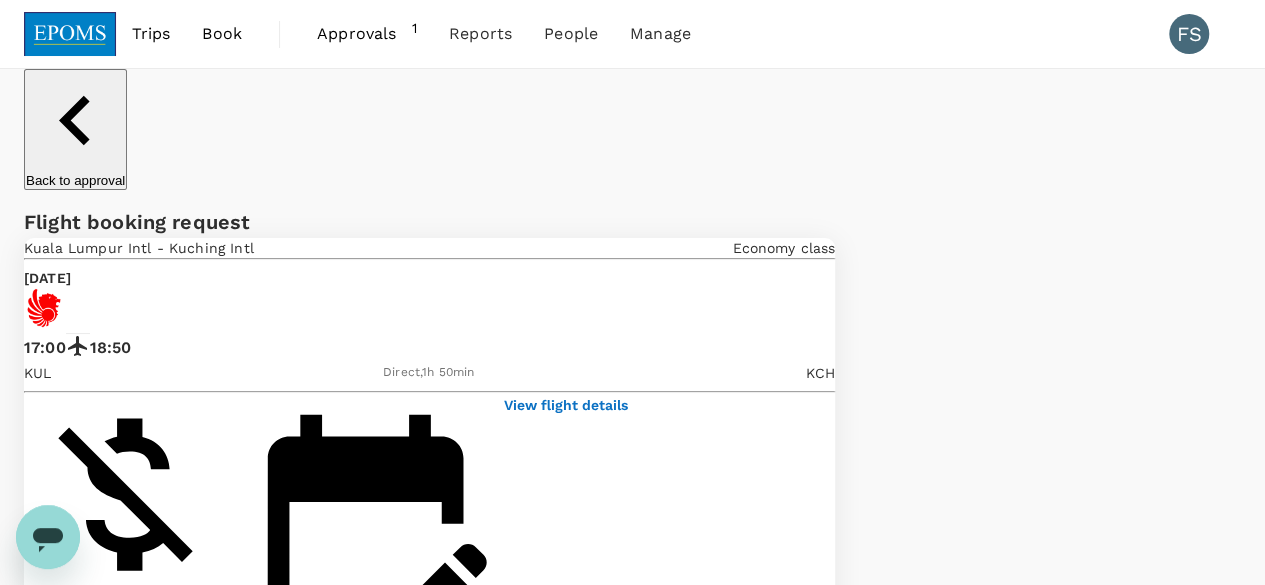click on "View approval details" at bounding box center [105, 3713] 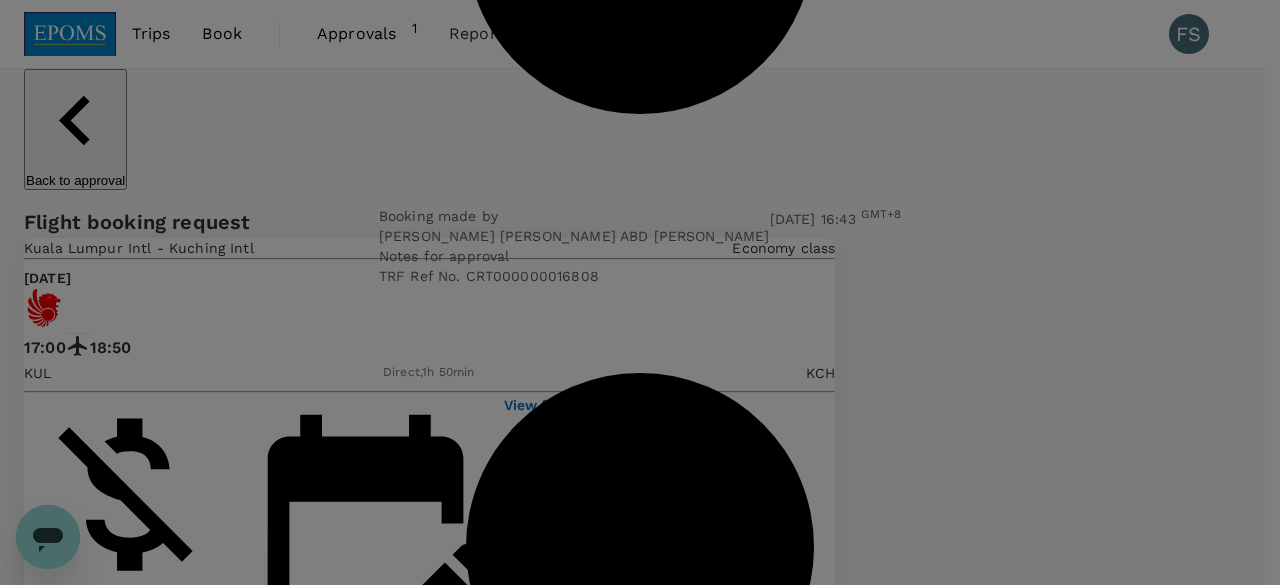 click 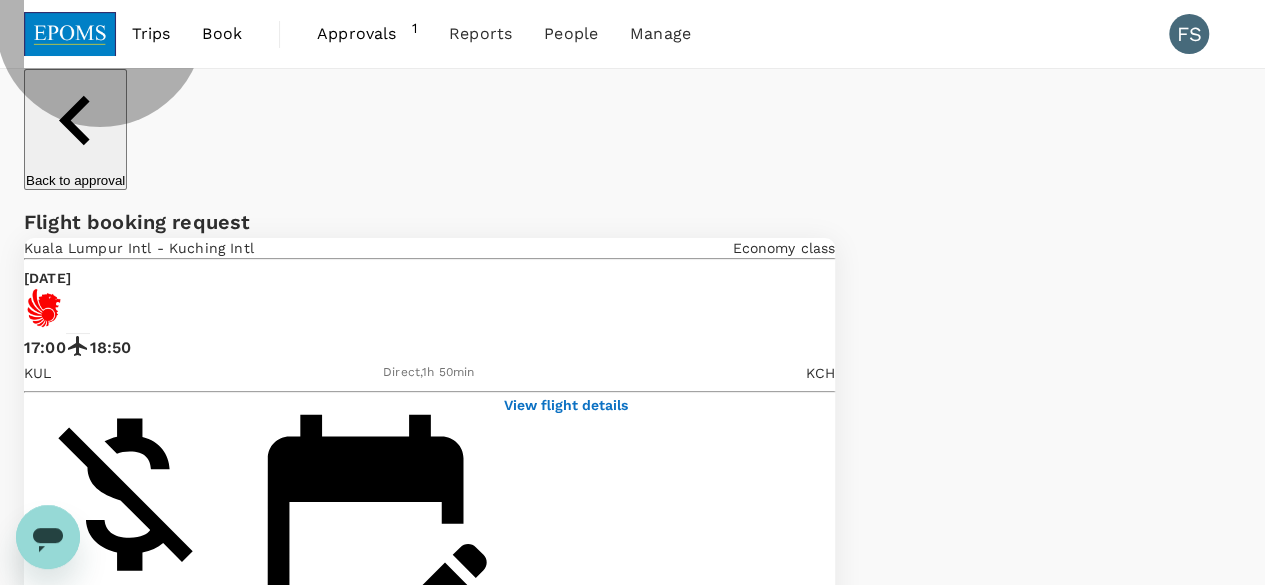 click on "Approve" at bounding box center [67, 3753] 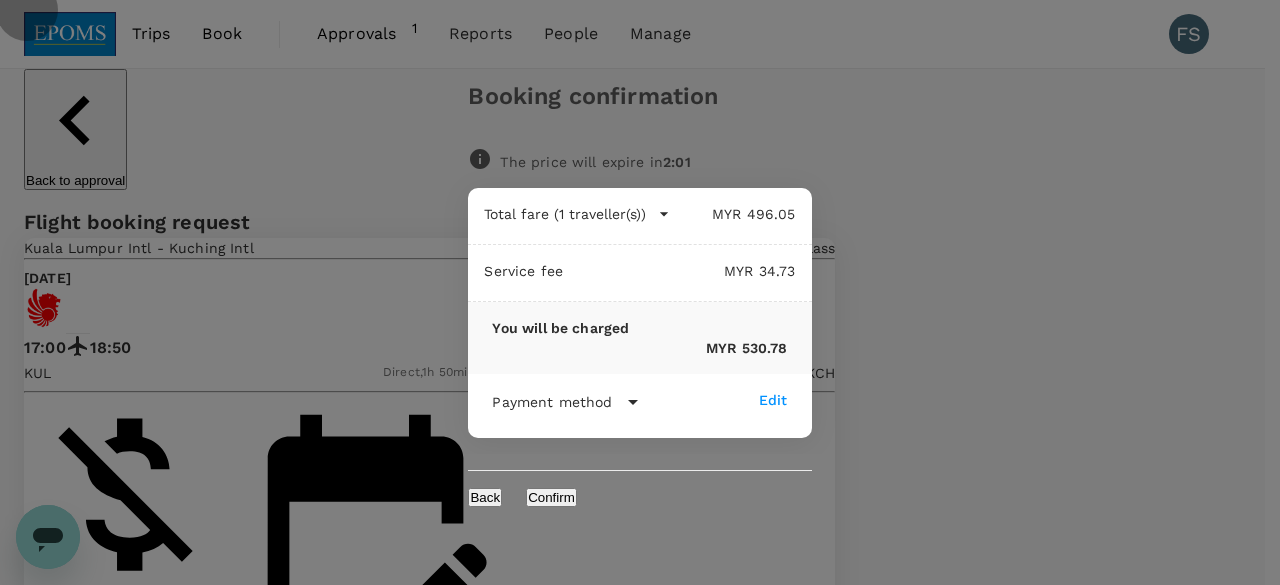 click on "Confirm" at bounding box center [551, 497] 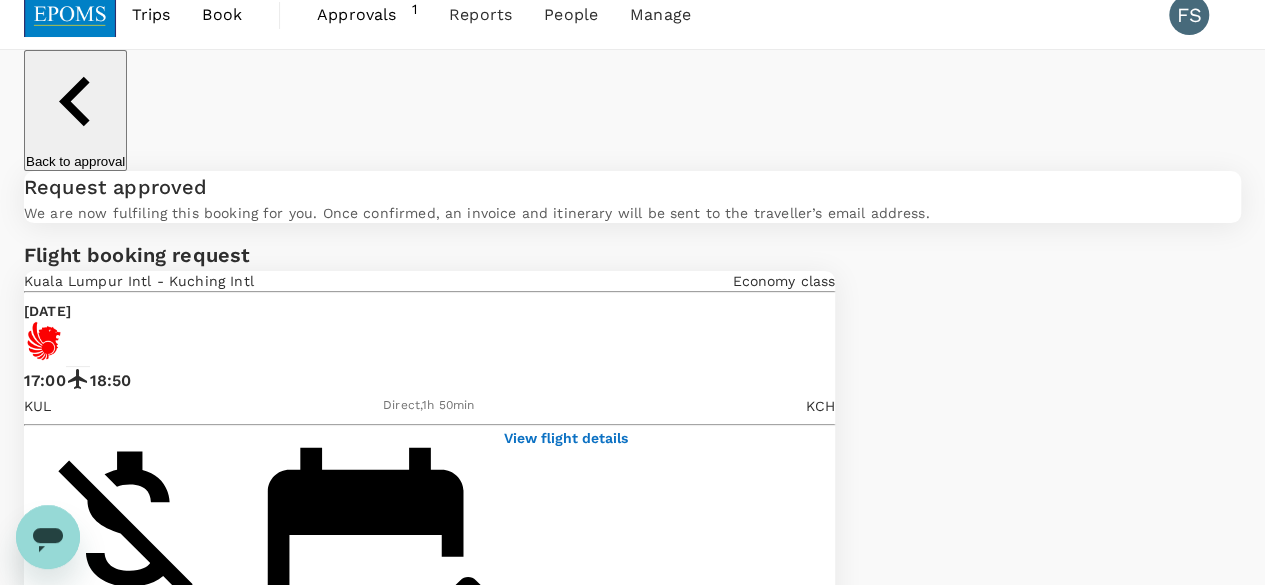scroll, scrollTop: 0, scrollLeft: 0, axis: both 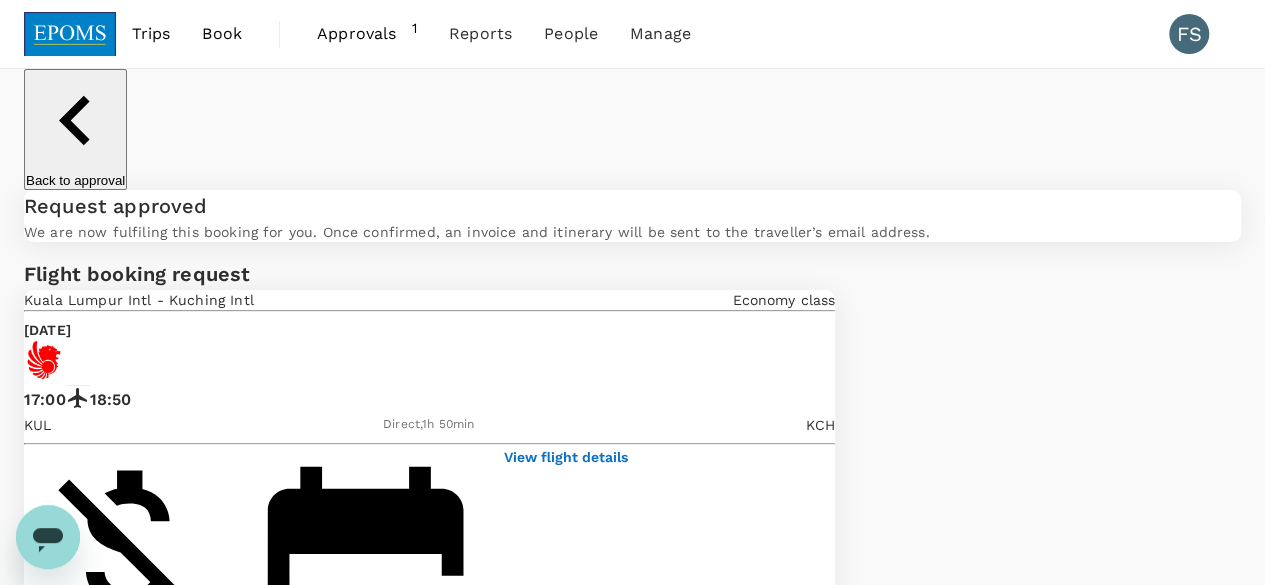 click on "Approvals" at bounding box center (364, 34) 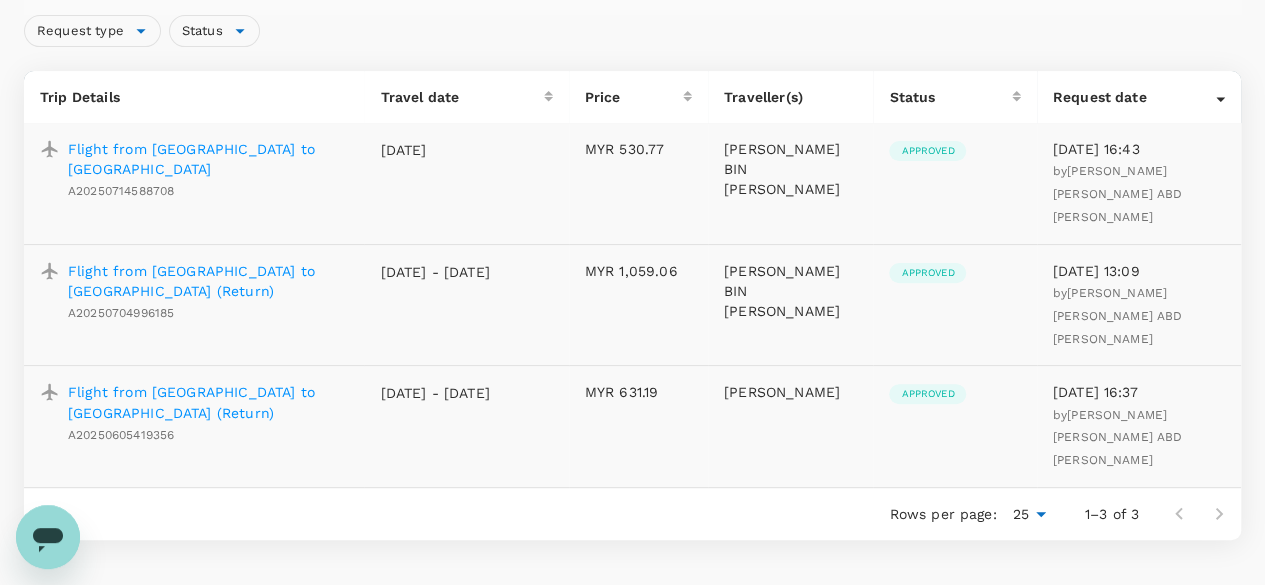 scroll, scrollTop: 0, scrollLeft: 0, axis: both 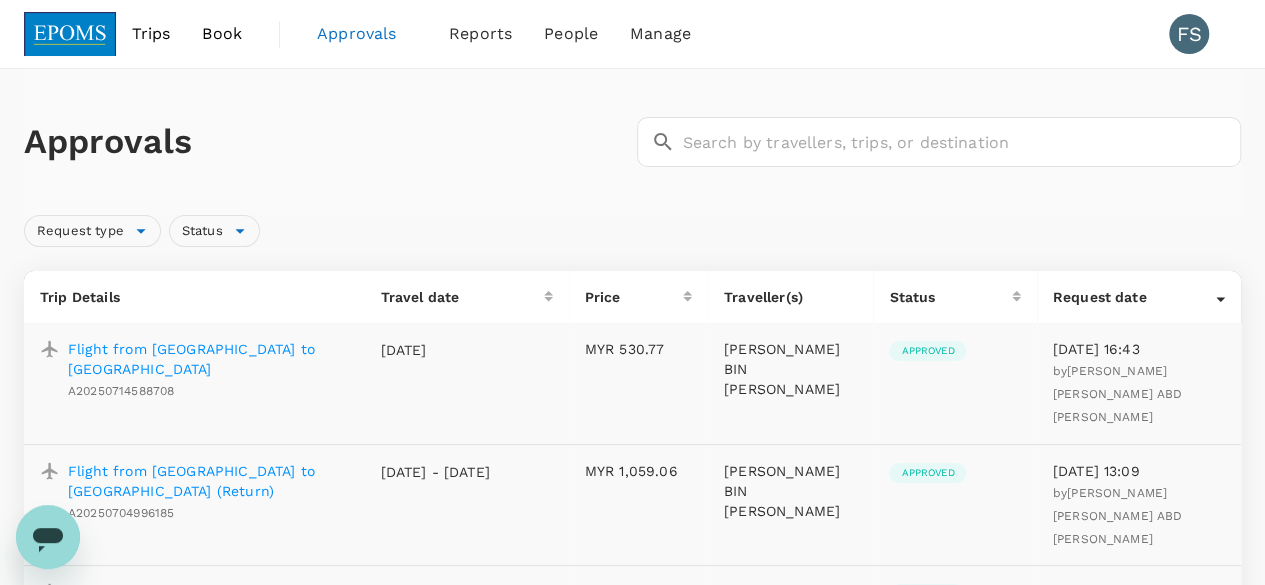 click on "Approvals" at bounding box center (367, 34) 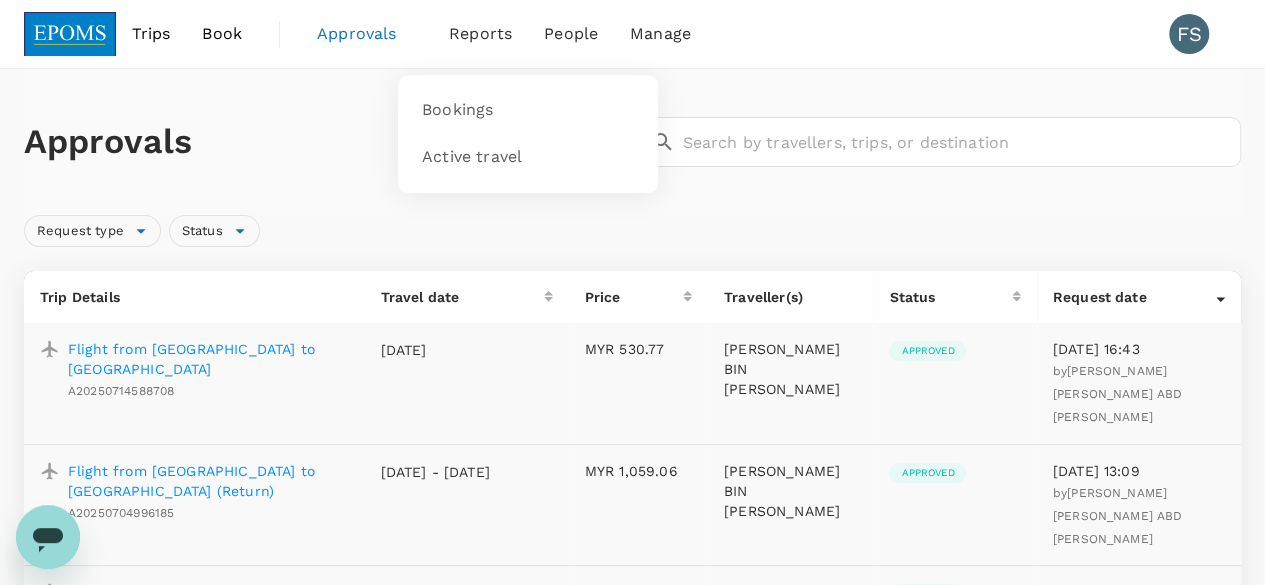 click on "Reports" at bounding box center (480, 34) 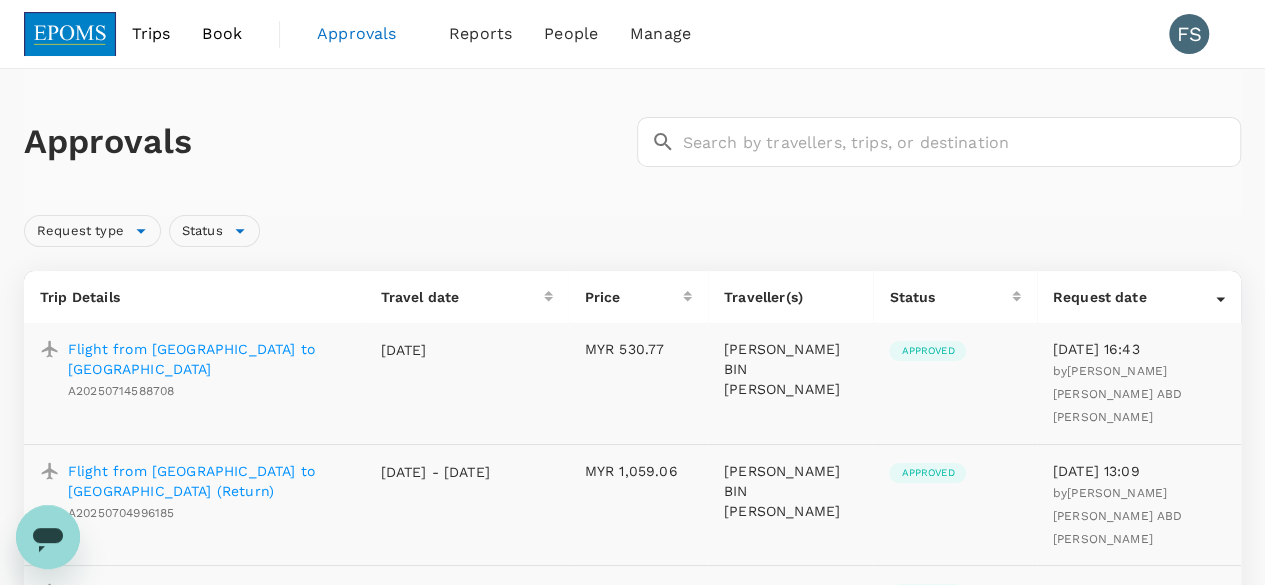 click on "Book" at bounding box center (222, 34) 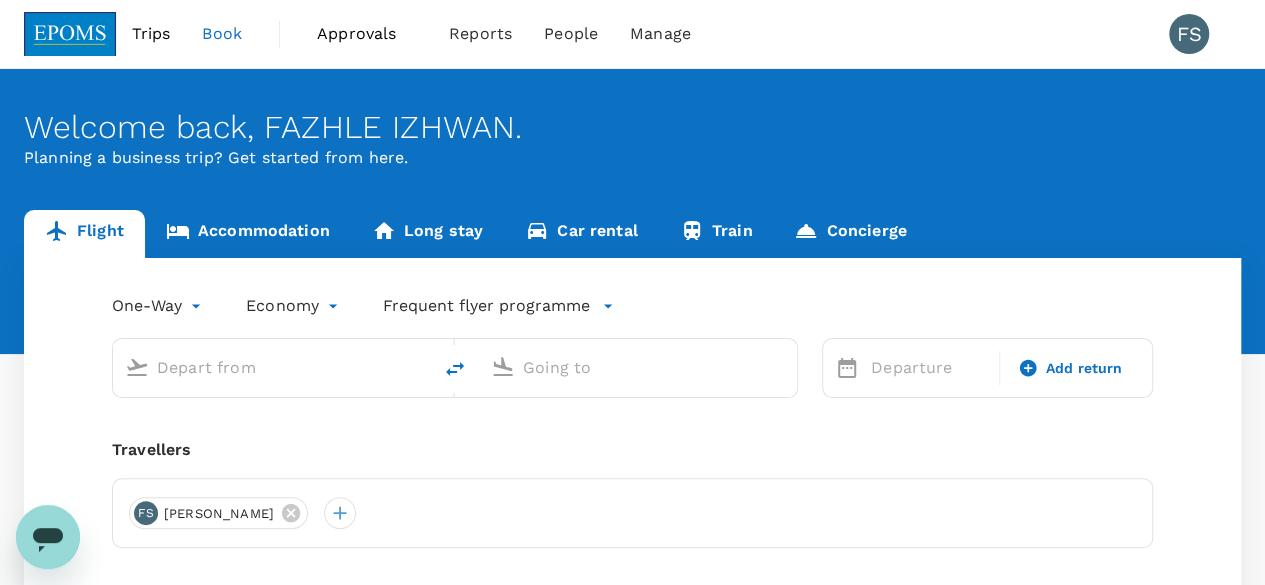 click on "Approvals" at bounding box center (367, 34) 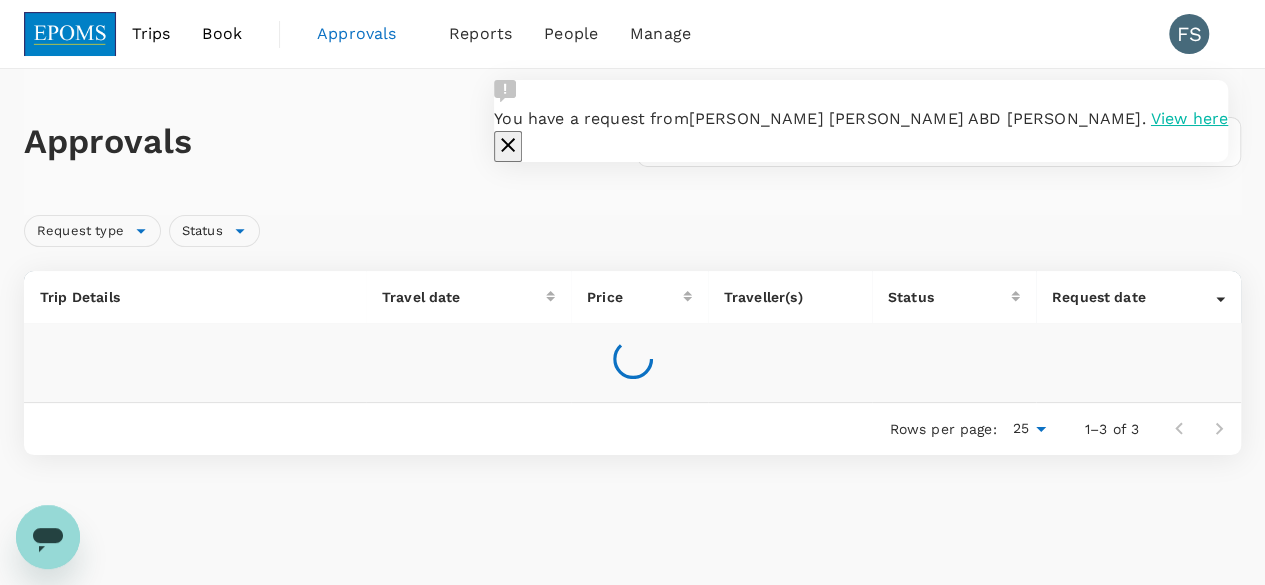click on "Book" at bounding box center [222, 34] 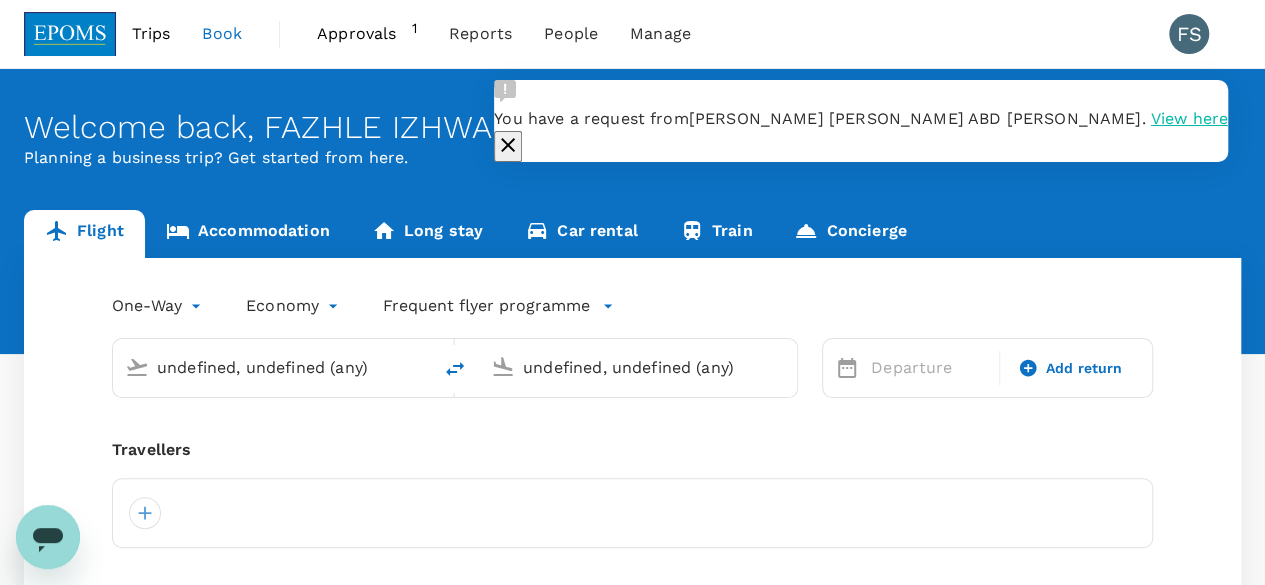 type 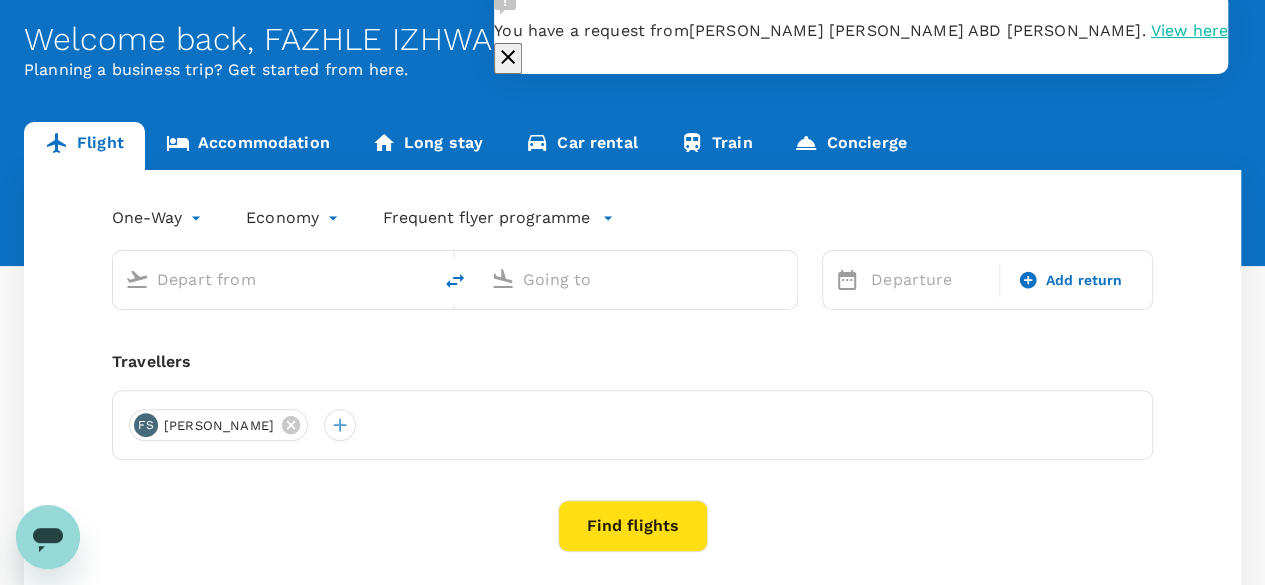 scroll, scrollTop: 0, scrollLeft: 0, axis: both 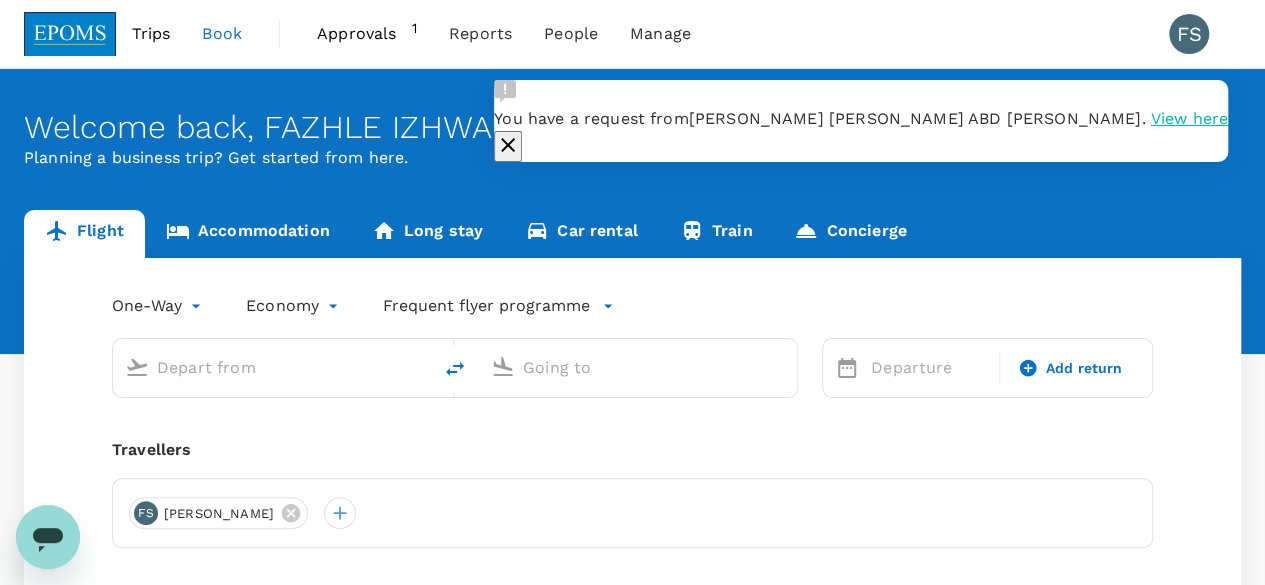 click on "Approvals" at bounding box center (364, 34) 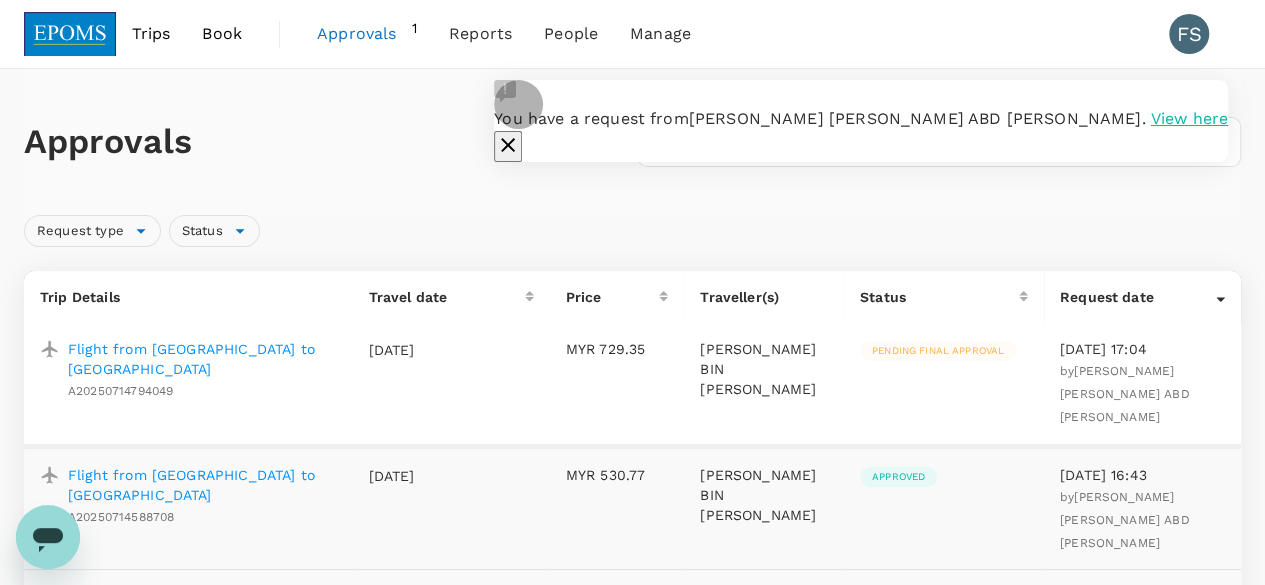 click 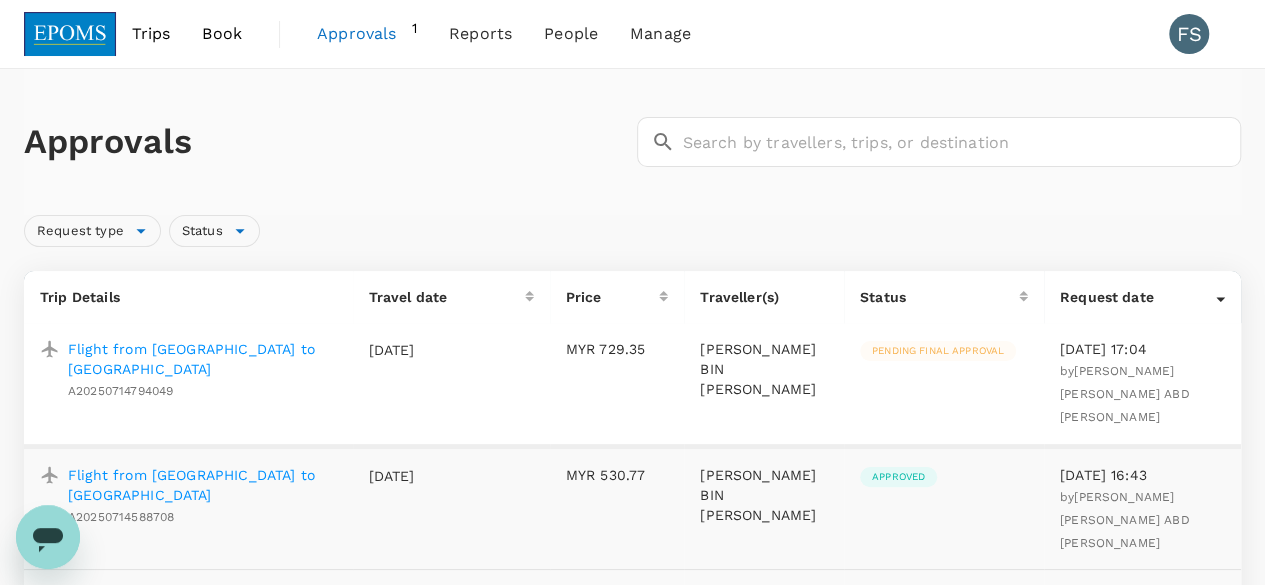 click on "Flight from Kuching to Kuala Lumpur" at bounding box center [202, 359] 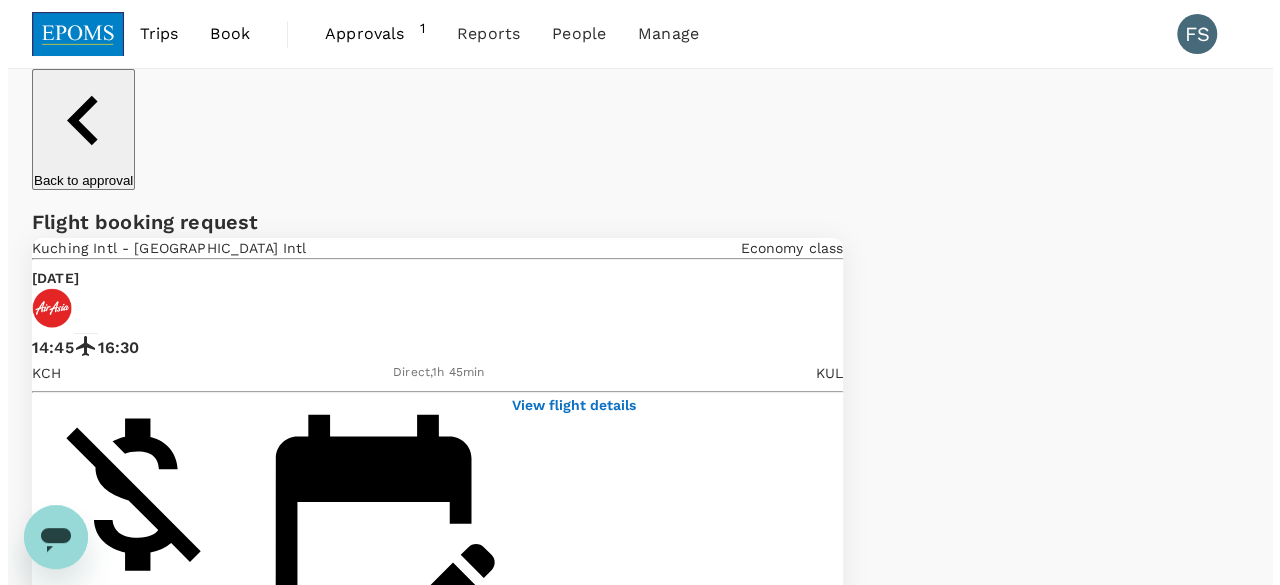 scroll, scrollTop: 100, scrollLeft: 0, axis: vertical 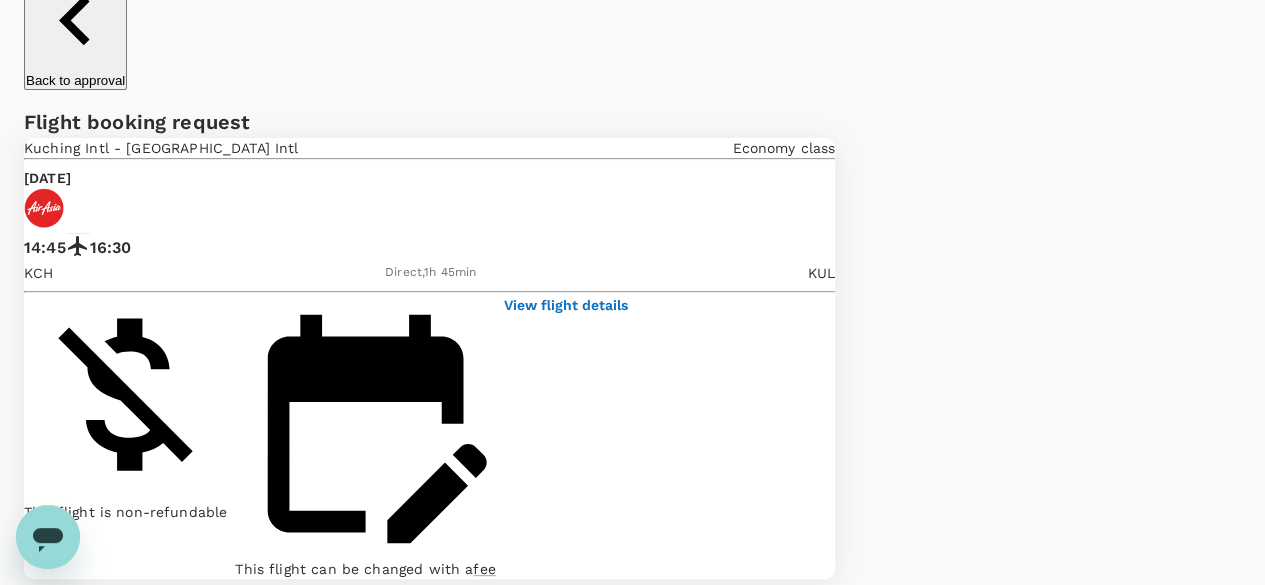 click on "View flight details" at bounding box center (566, 305) 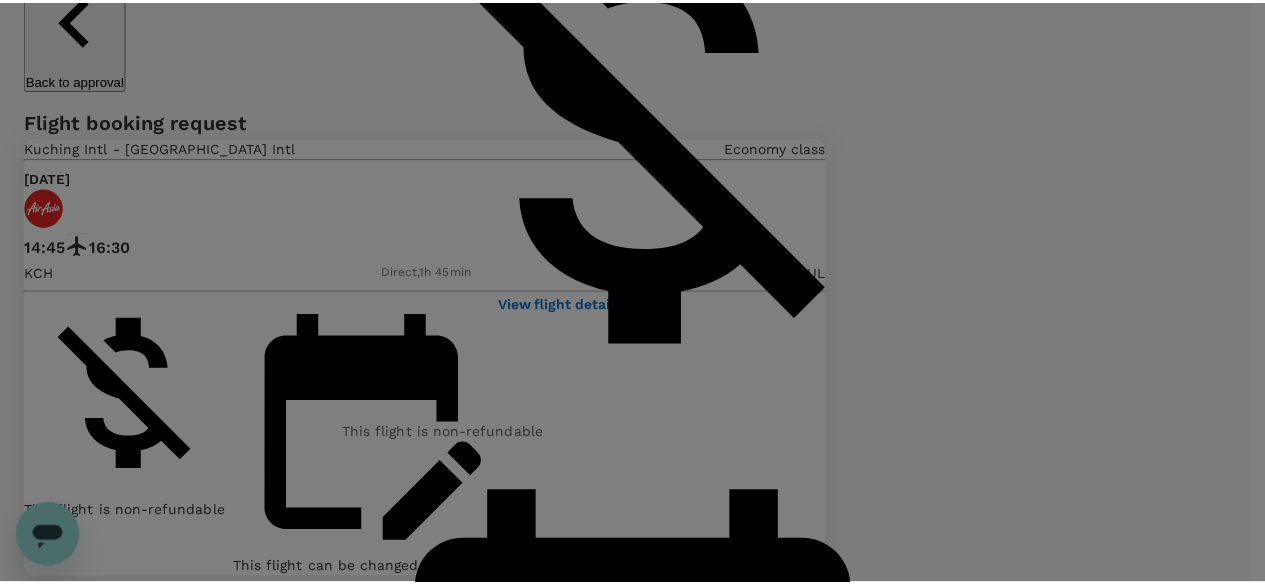 scroll, scrollTop: 34, scrollLeft: 0, axis: vertical 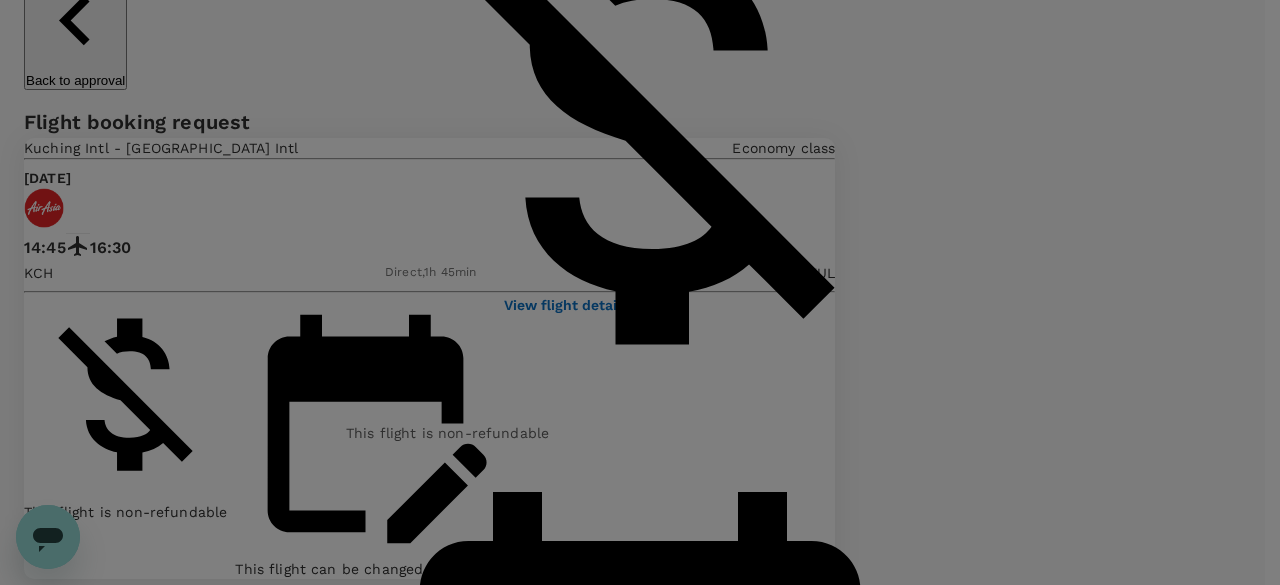 click on "Your flight details Depart flight KCH  -   KUL Sun, 20 Jul AirAsia (AK) 5209 | economy | Regular   1h 45m 14:45 Kuching Intl 20 Jul 2025 16:30 Kuala Lumpur Intl 20 Jul 2025 Journey duration (without layover) : 1h 45m This flight is non-refundable This flight can be changed with a  fee Cabin baggage (1 piece of total 7kg) is included Checked Baggage is excluded" at bounding box center [640, 292] 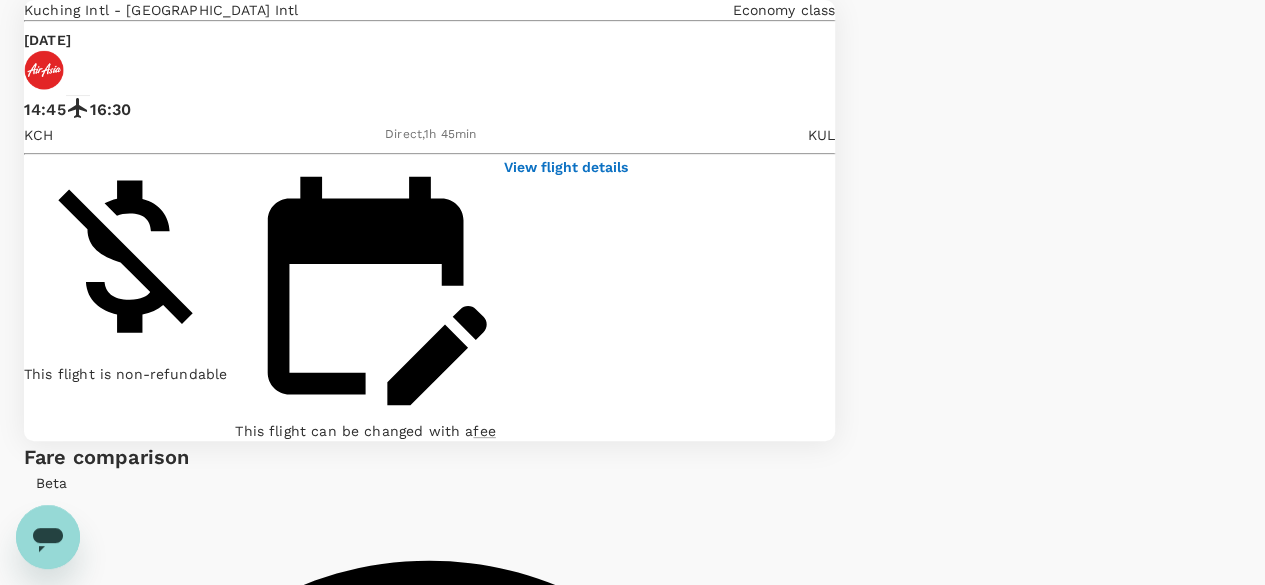 scroll, scrollTop: 237, scrollLeft: 0, axis: vertical 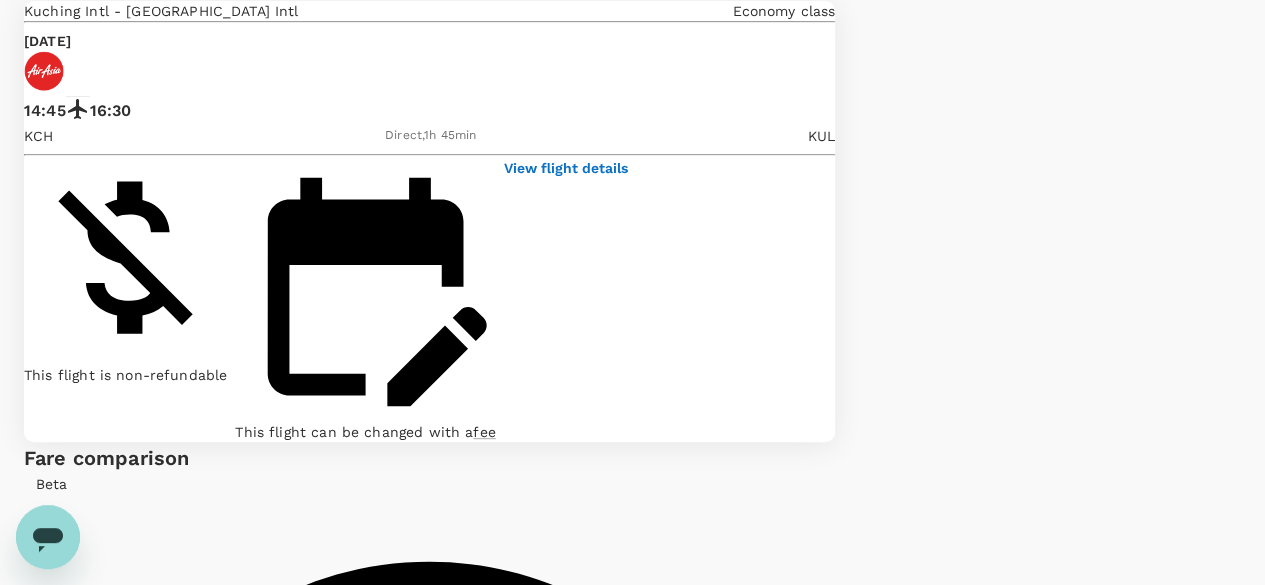click on "View approval details" at bounding box center (105, 3452) 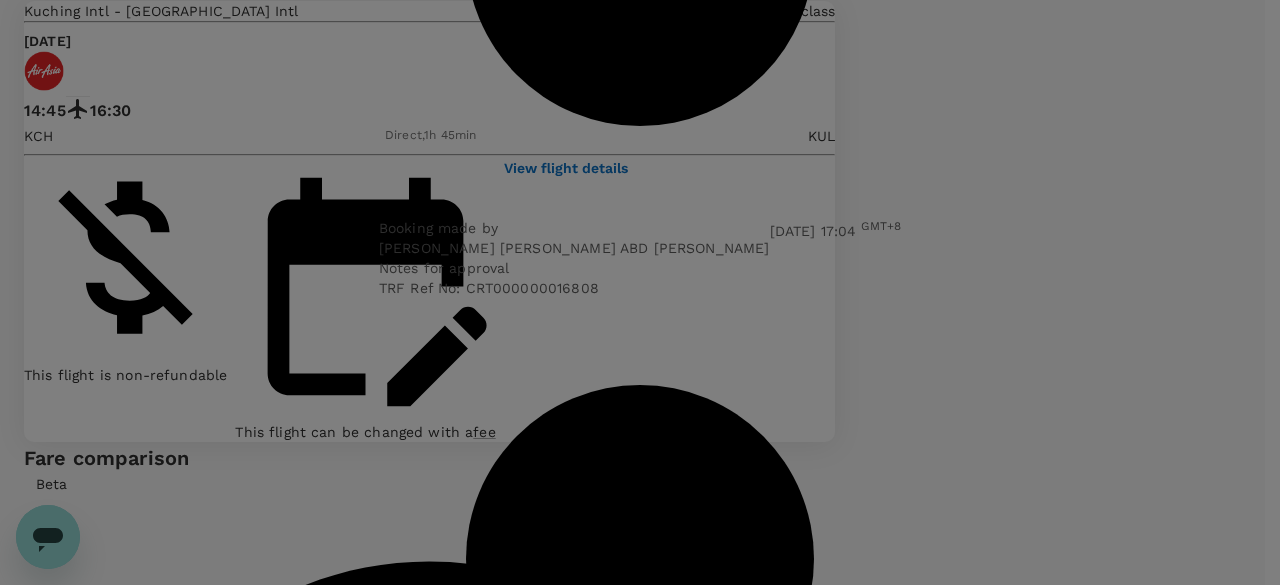 click 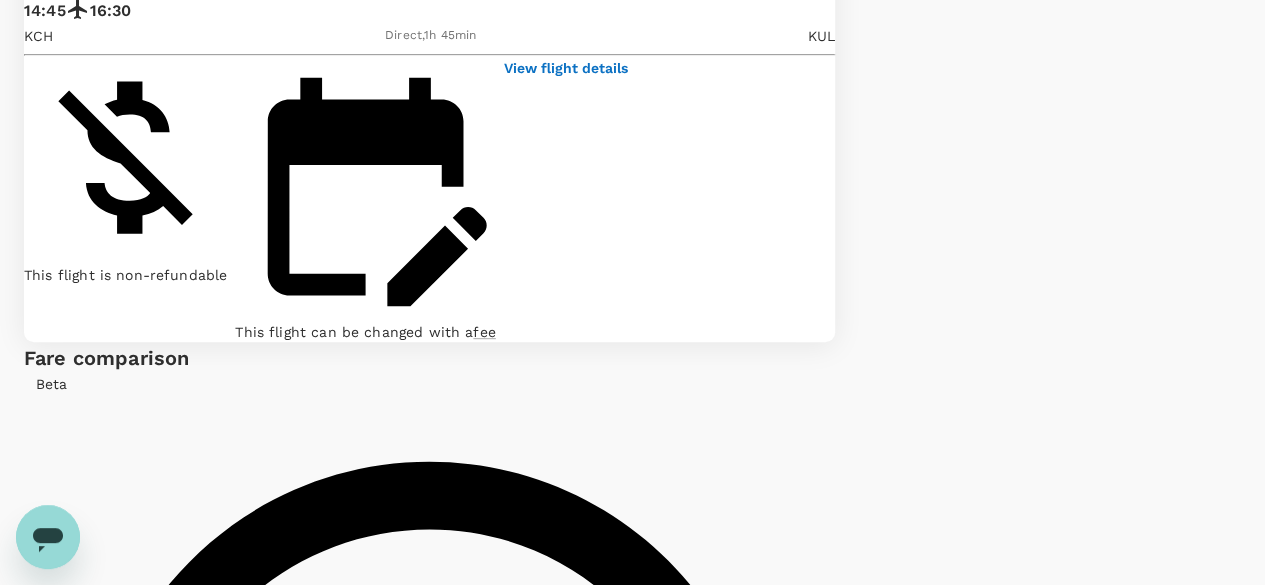 scroll, scrollTop: 437, scrollLeft: 0, axis: vertical 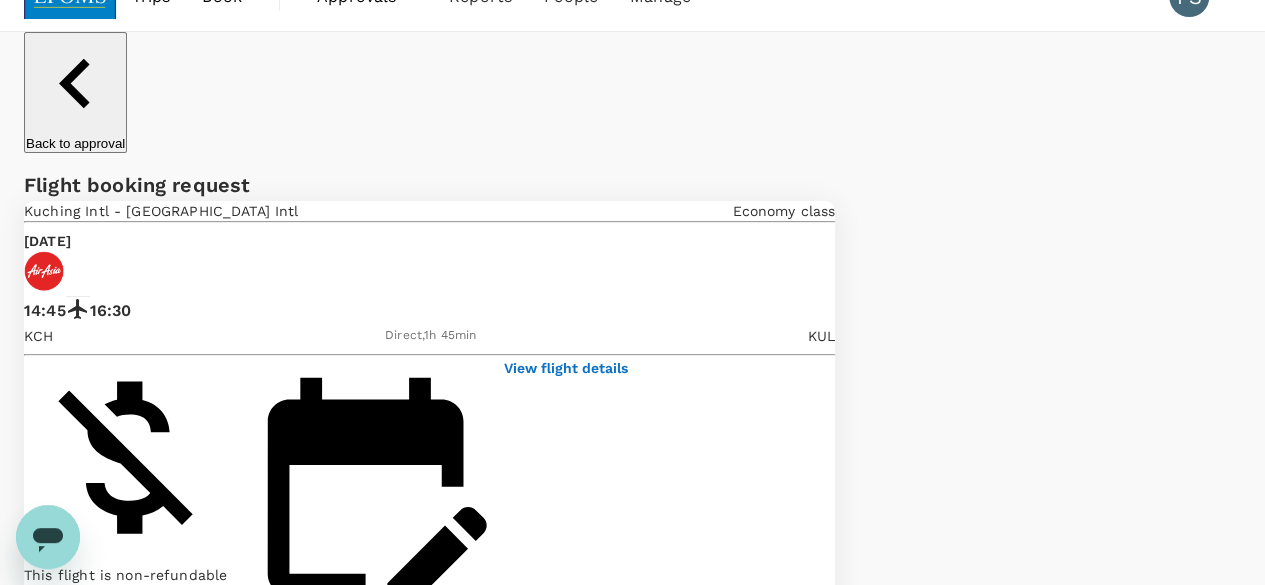 click on "View flight details" at bounding box center (566, 368) 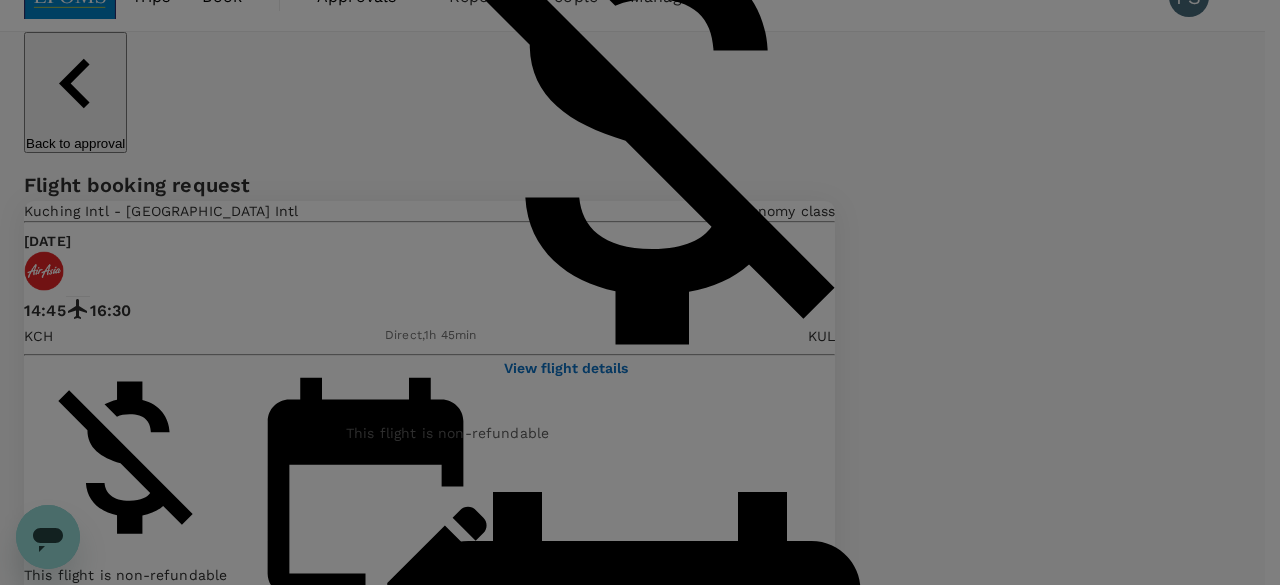 scroll, scrollTop: 34, scrollLeft: 0, axis: vertical 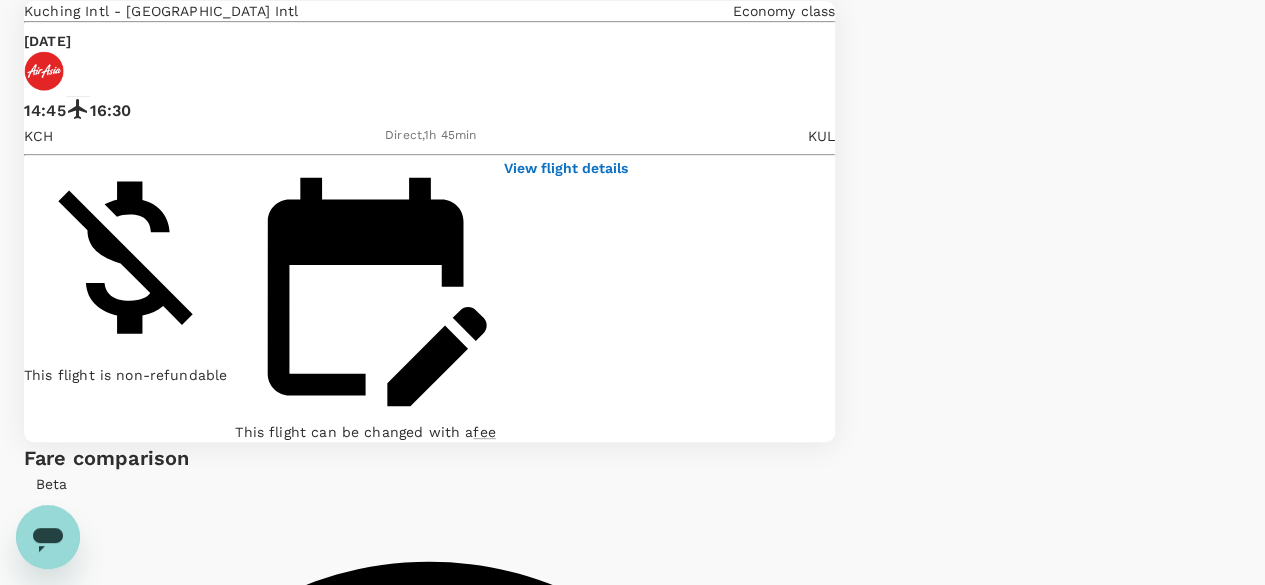 click on "Approve" at bounding box center (67, 3492) 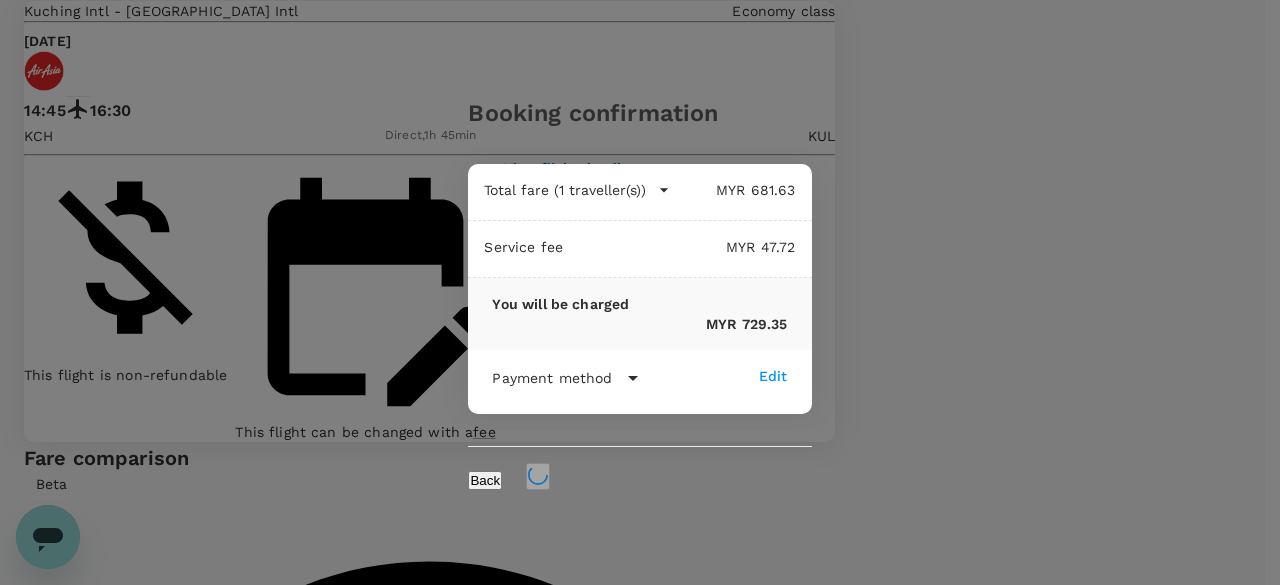 click 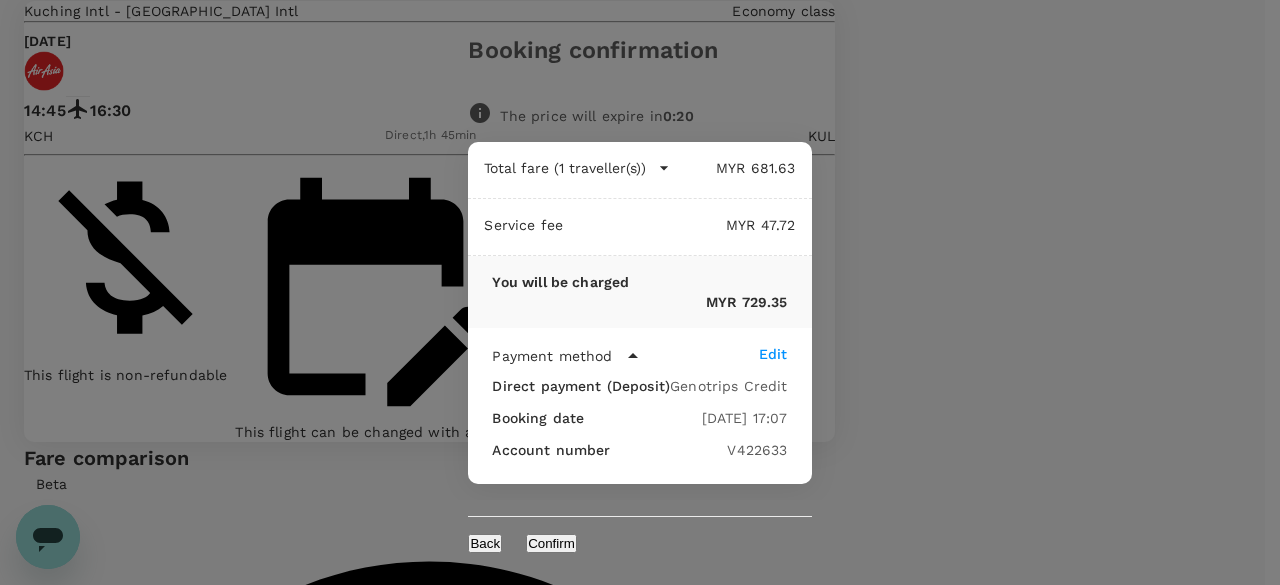 scroll, scrollTop: 34, scrollLeft: 0, axis: vertical 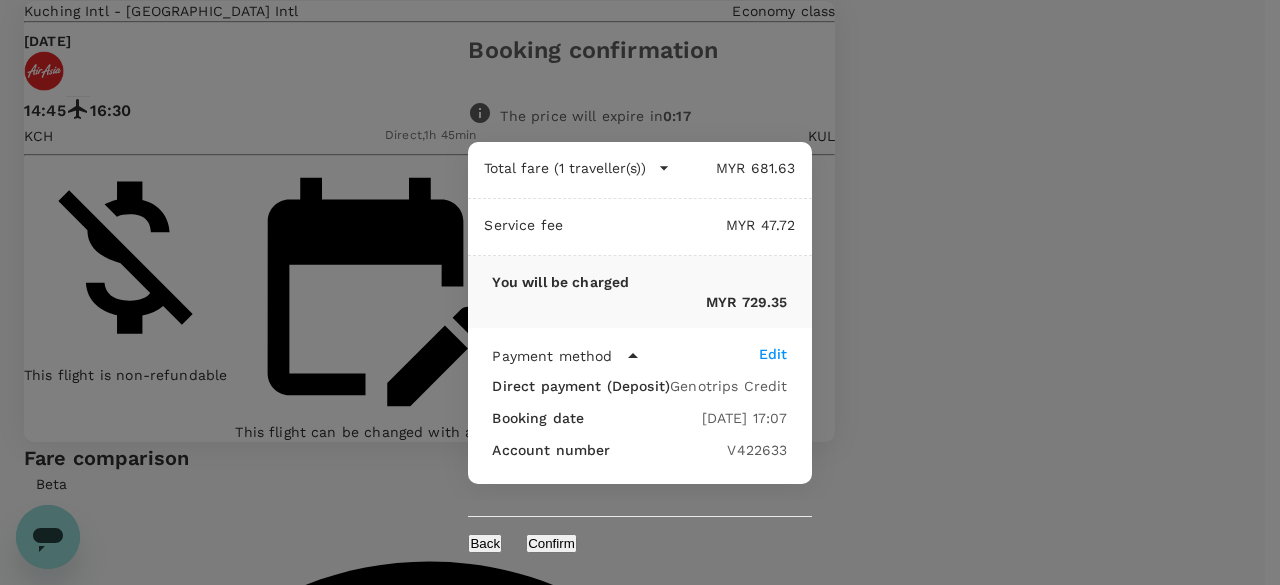 click on "Edit" at bounding box center [773, 354] 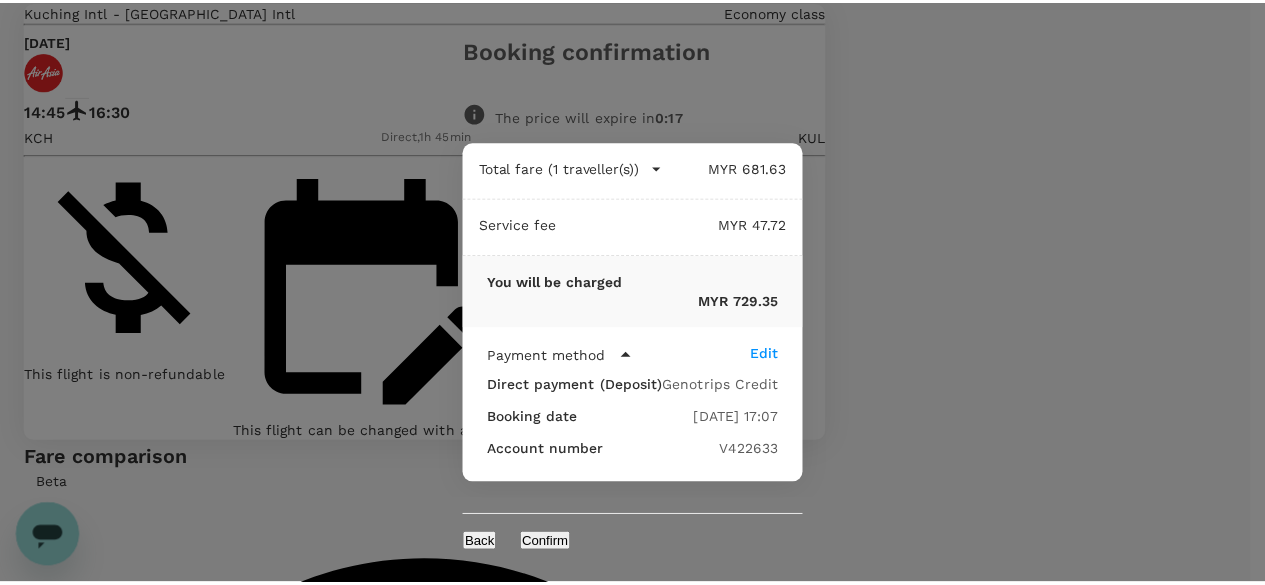 scroll, scrollTop: 0, scrollLeft: 0, axis: both 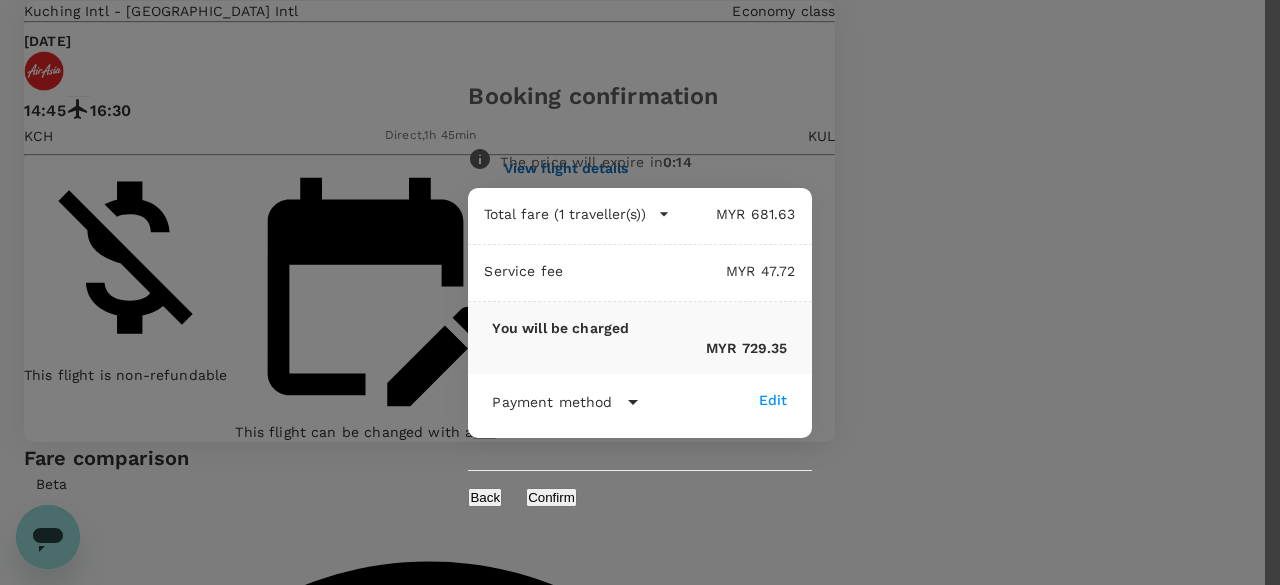 click on "Cancel" at bounding box center (377, 6546) 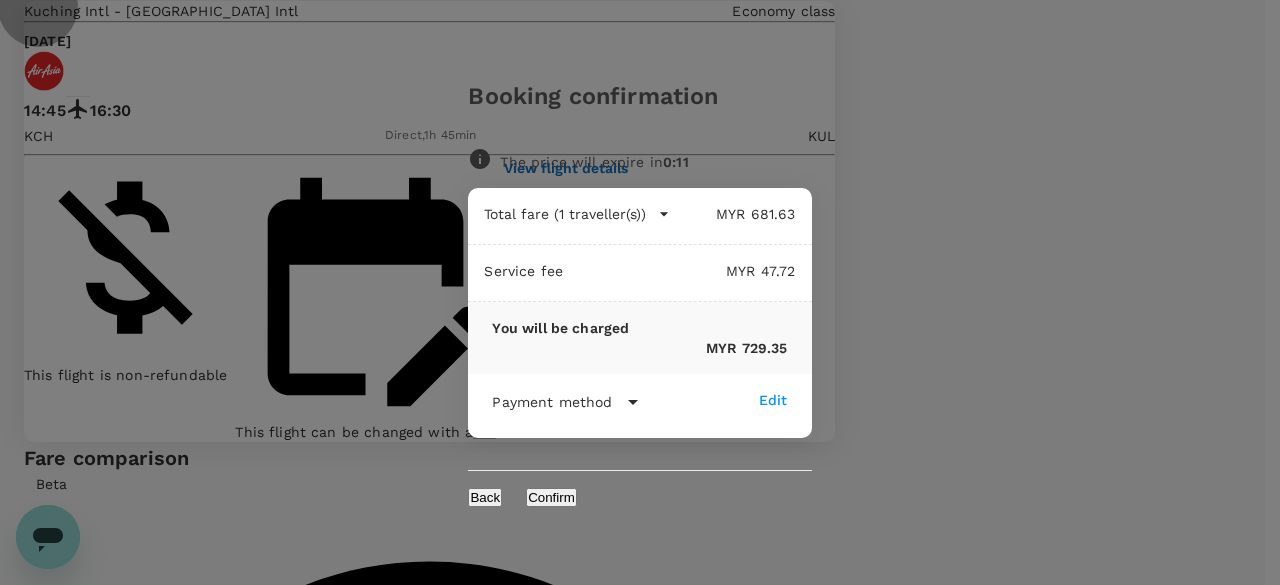 click on "Confirm" at bounding box center [551, 497] 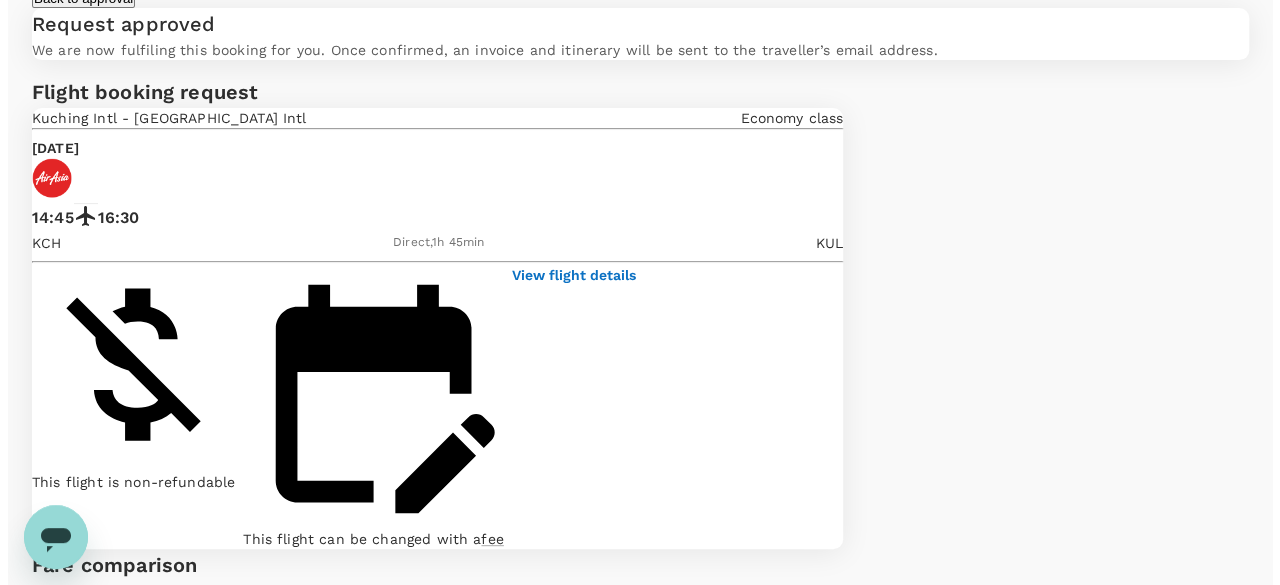 scroll, scrollTop: 200, scrollLeft: 0, axis: vertical 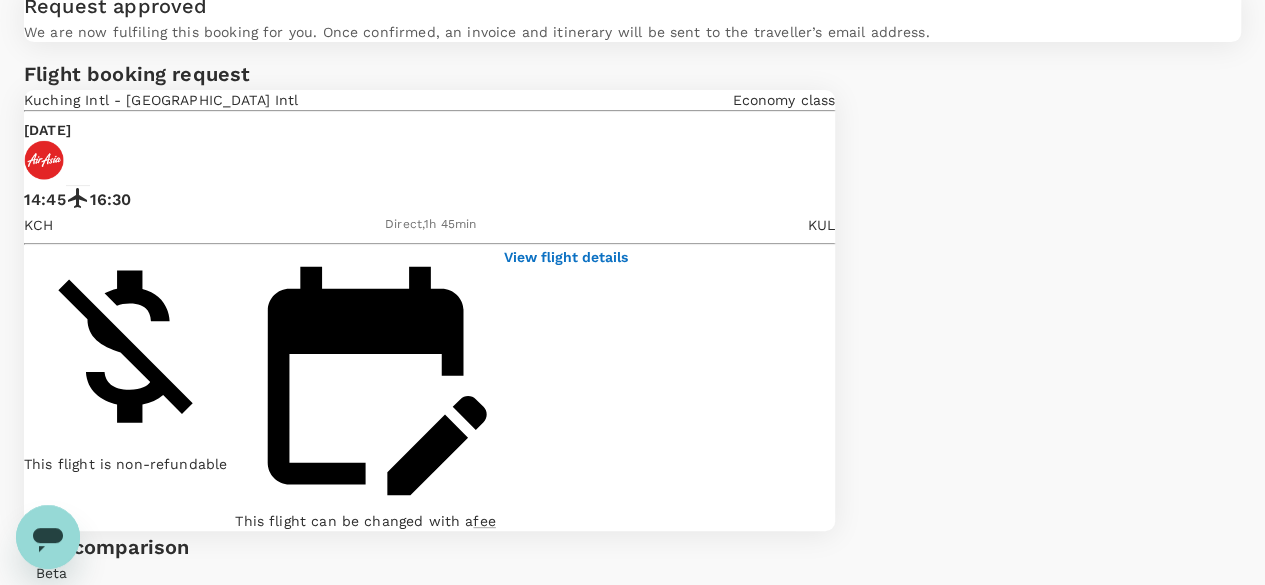 click on "View flight details" at bounding box center [566, 257] 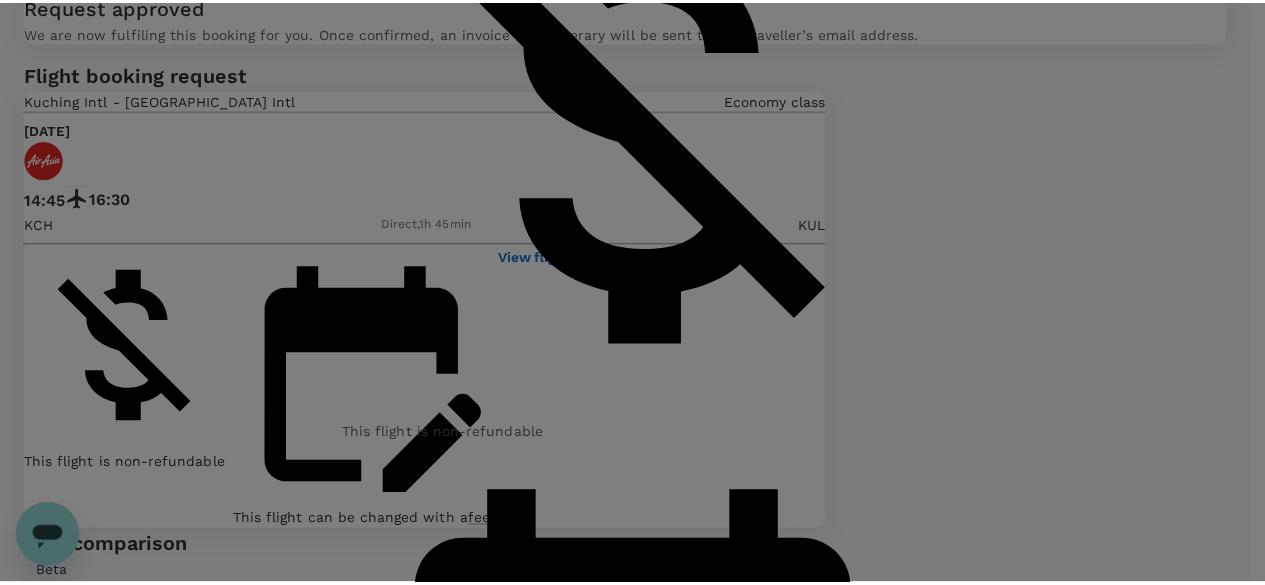 scroll, scrollTop: 34, scrollLeft: 0, axis: vertical 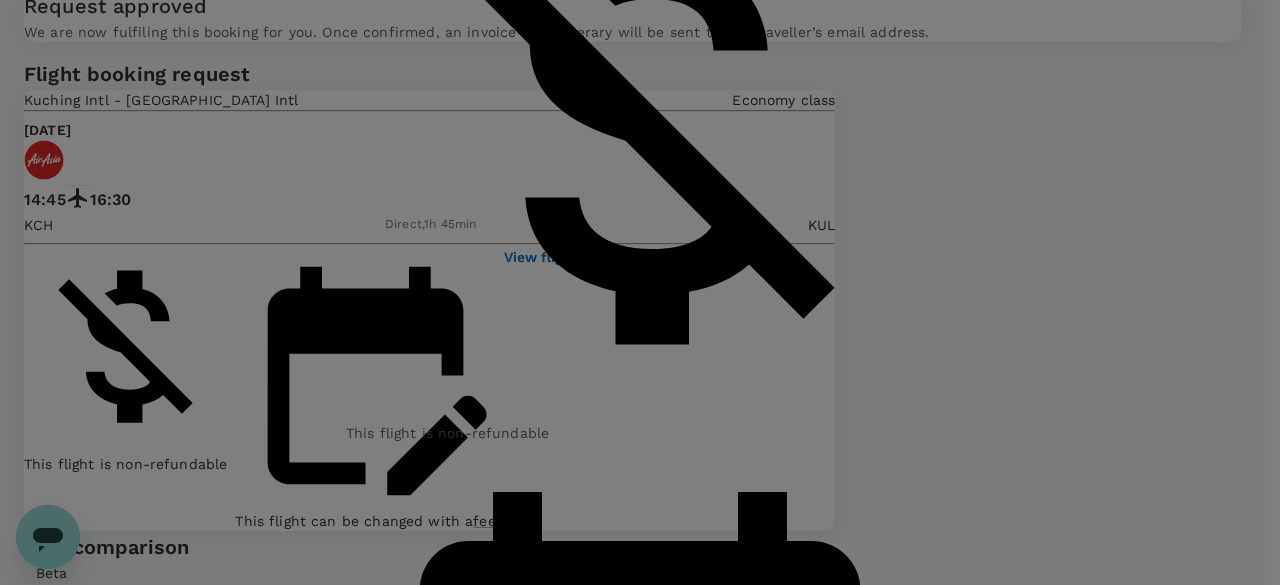click on "Your flight details Depart flight KCH  -   KUL Sun, 20 Jul AirAsia (AK) 5209 | economy | Regular   1h 45m 14:45 Kuching Intl 20 Jul 2025 16:30 Kuala Lumpur Intl 20 Jul 2025 Journey duration (without layover) : 1h 45m This flight is non-refundable This flight can be changed with a  fee Cabin baggage (1 piece of total 7kg) is included Checked Baggage is excluded" at bounding box center (640, 292) 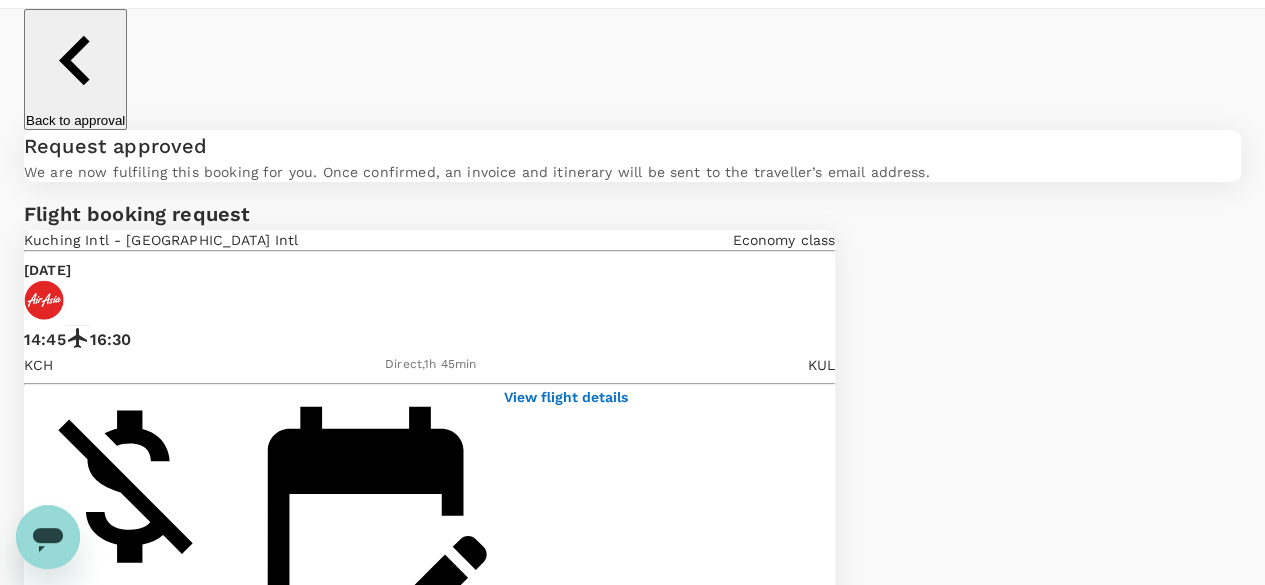 scroll, scrollTop: 0, scrollLeft: 0, axis: both 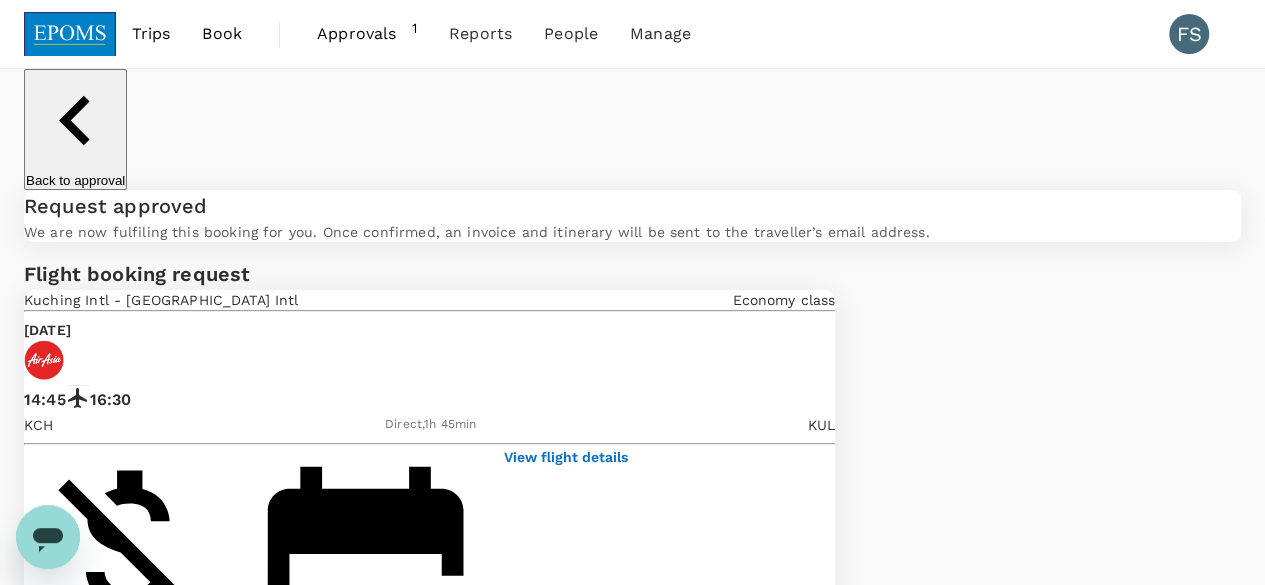 click on "Approvals" at bounding box center (364, 34) 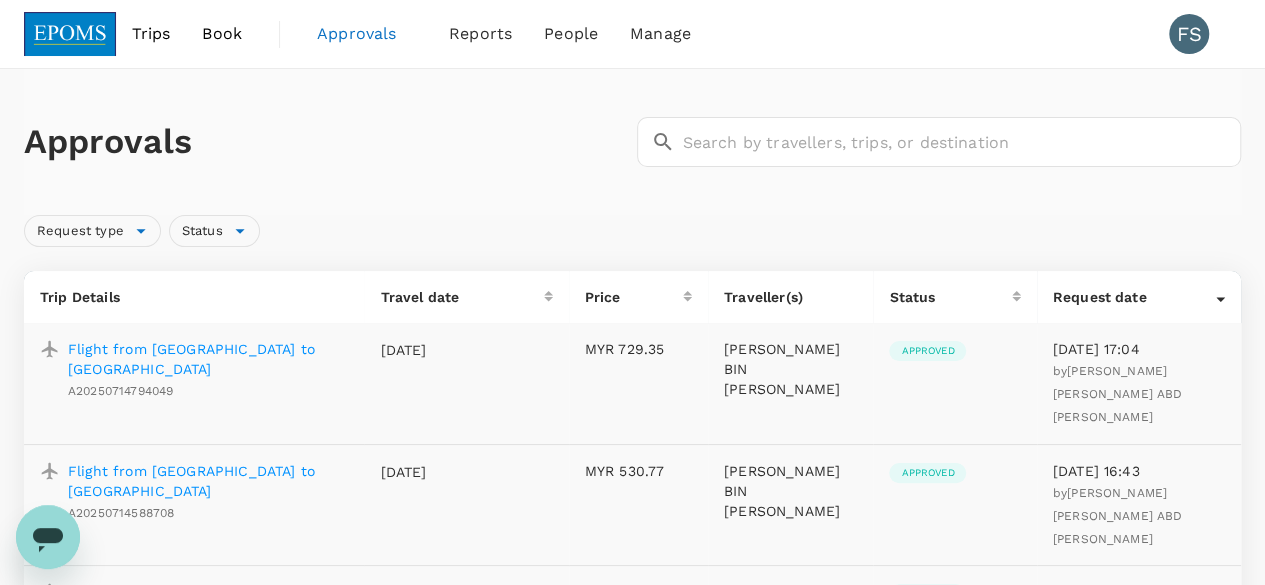 click on "Trips" at bounding box center (151, 34) 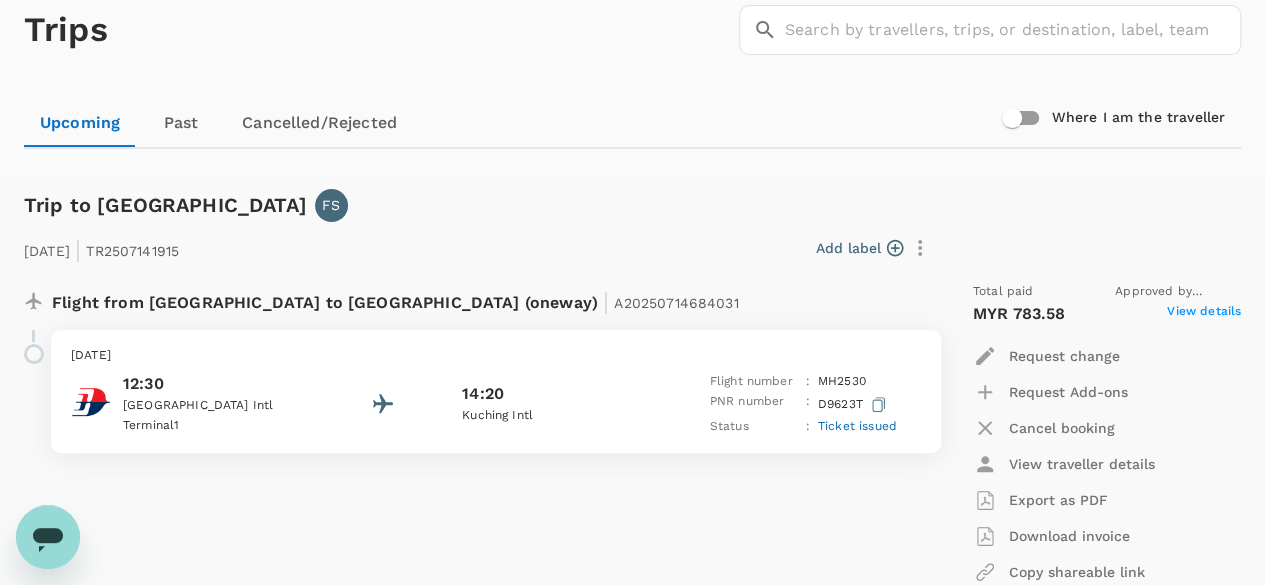 scroll, scrollTop: 100, scrollLeft: 0, axis: vertical 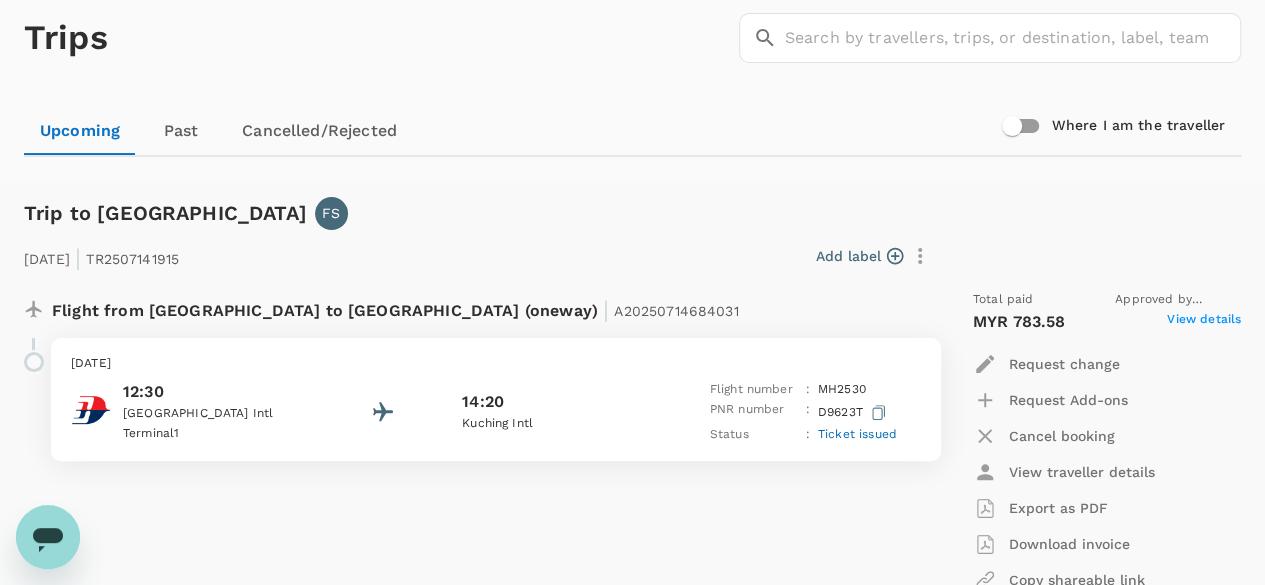 click on "View details" at bounding box center [1204, 322] 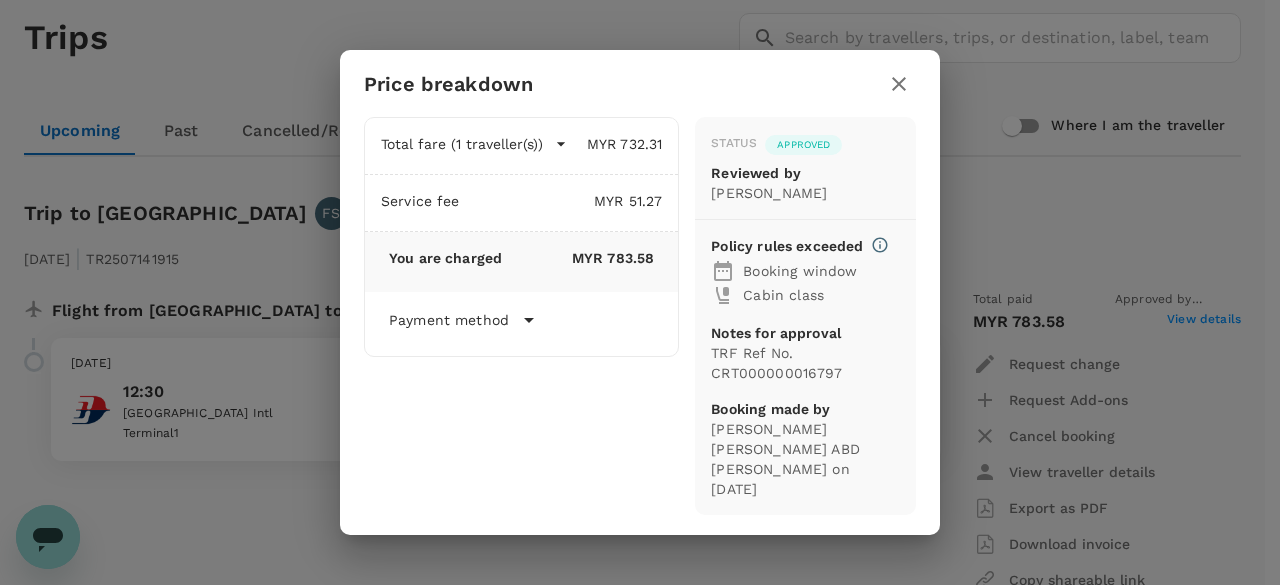 click 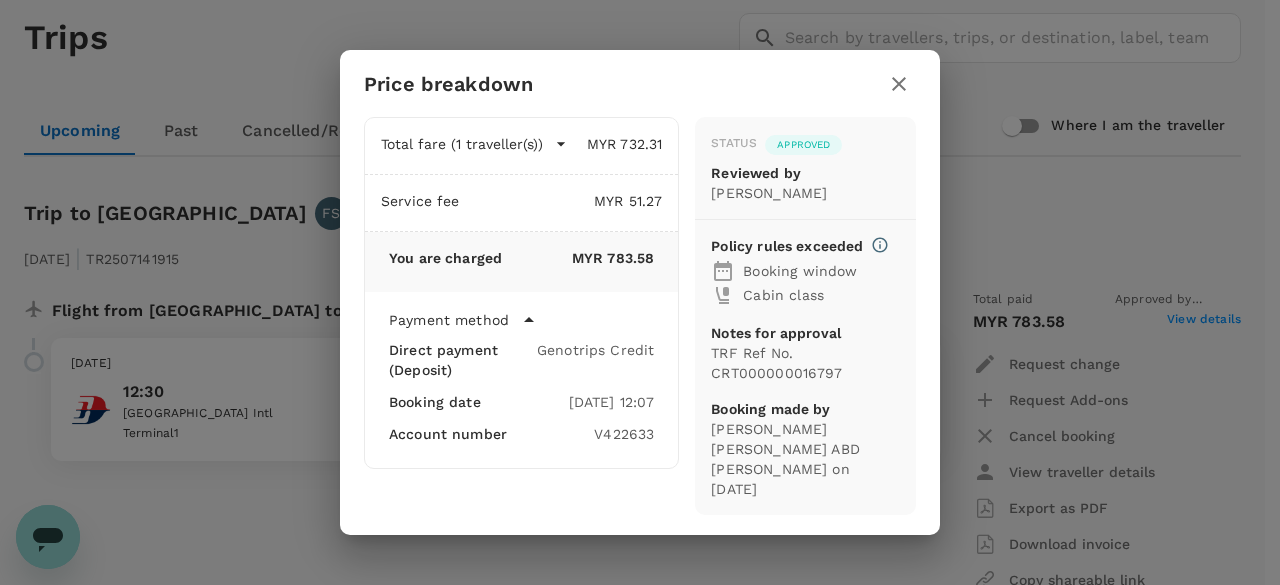 click 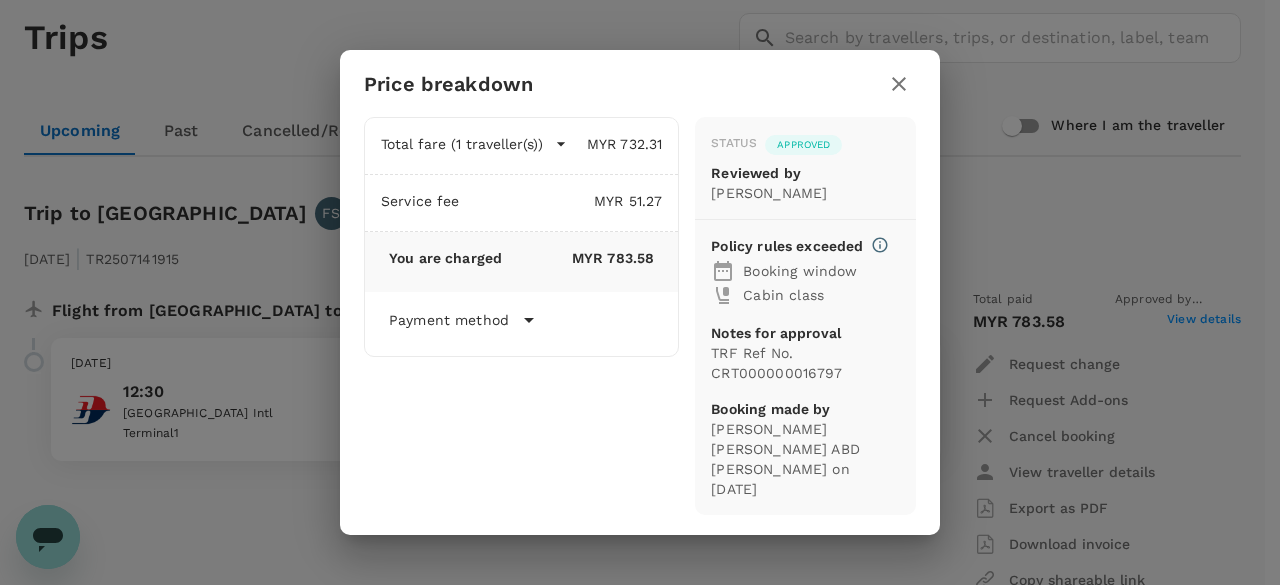 click 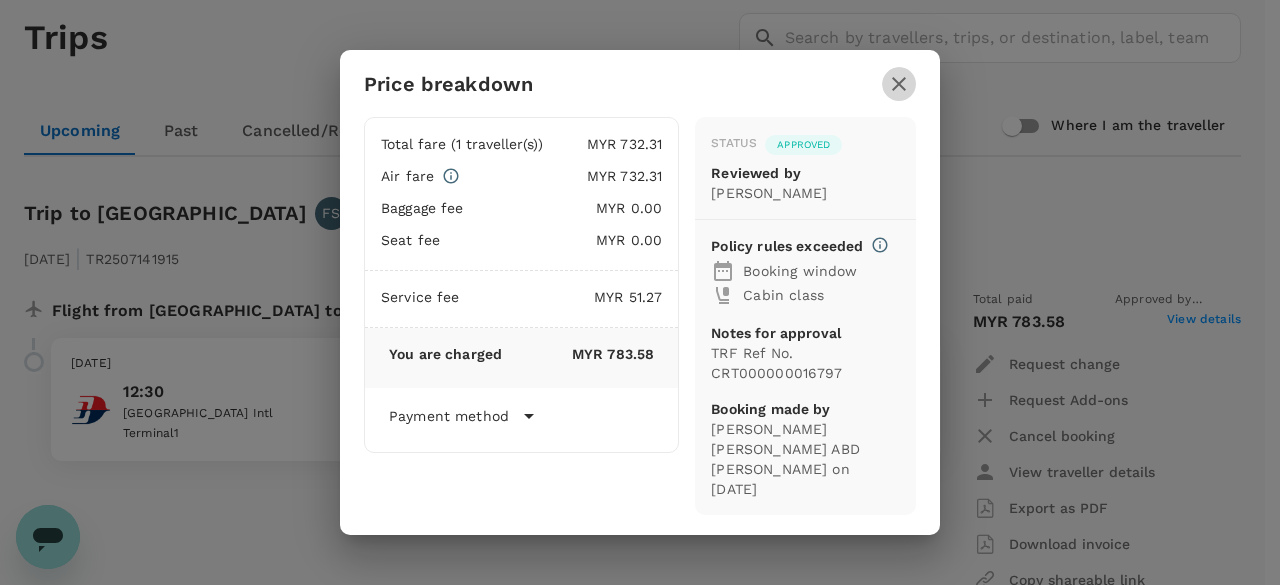 click 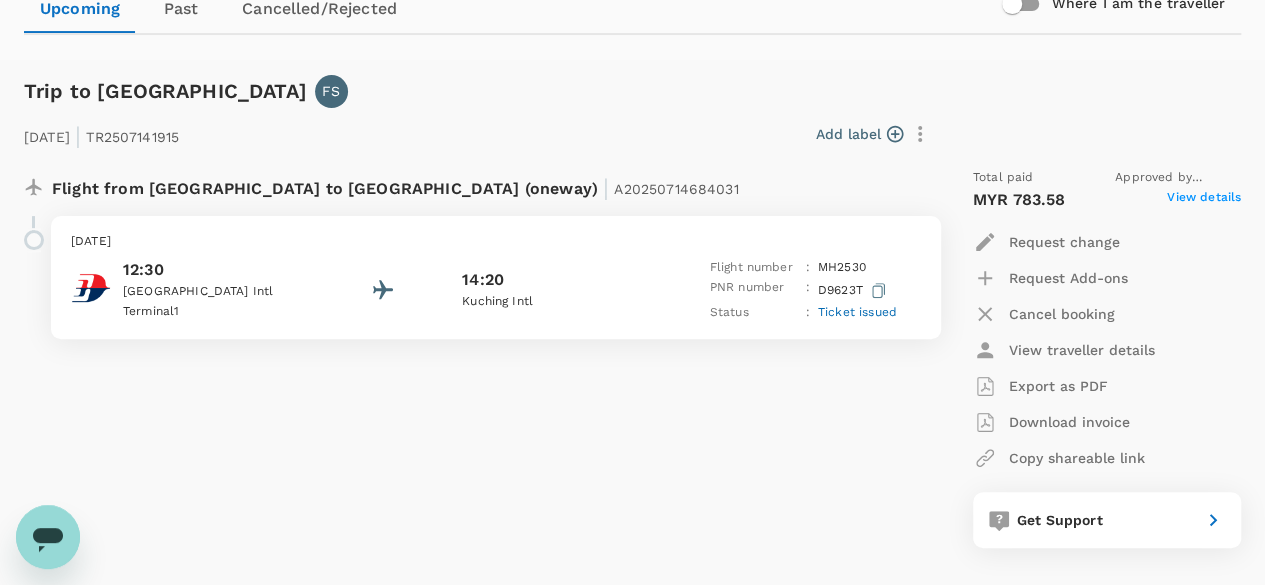 scroll, scrollTop: 100, scrollLeft: 0, axis: vertical 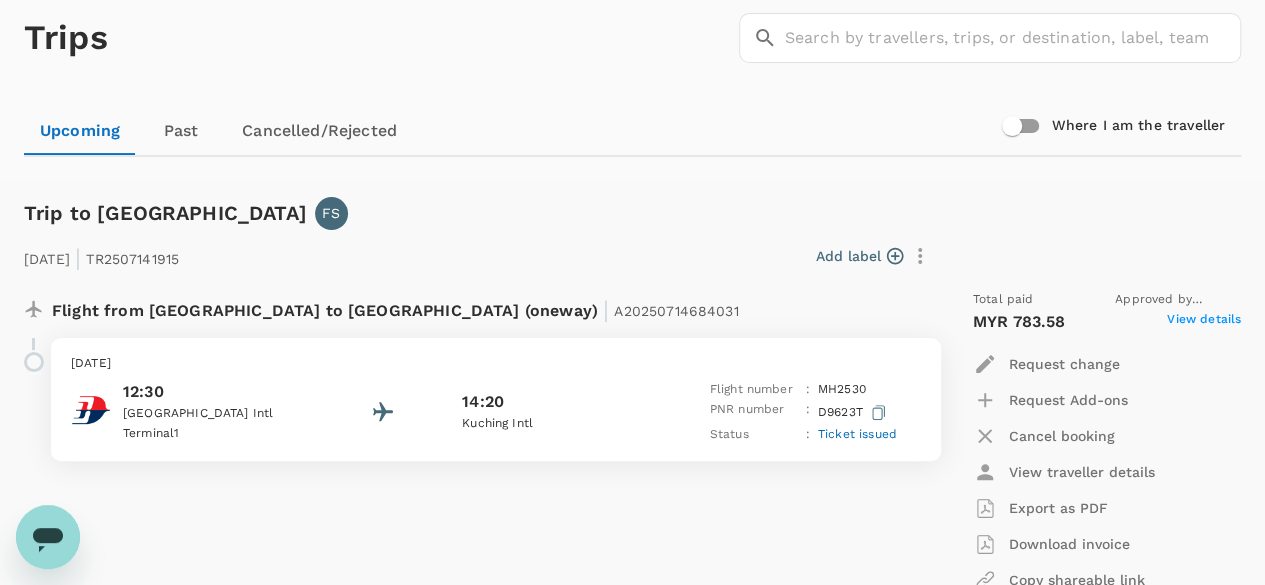 click on "Flight number" at bounding box center (754, 390) 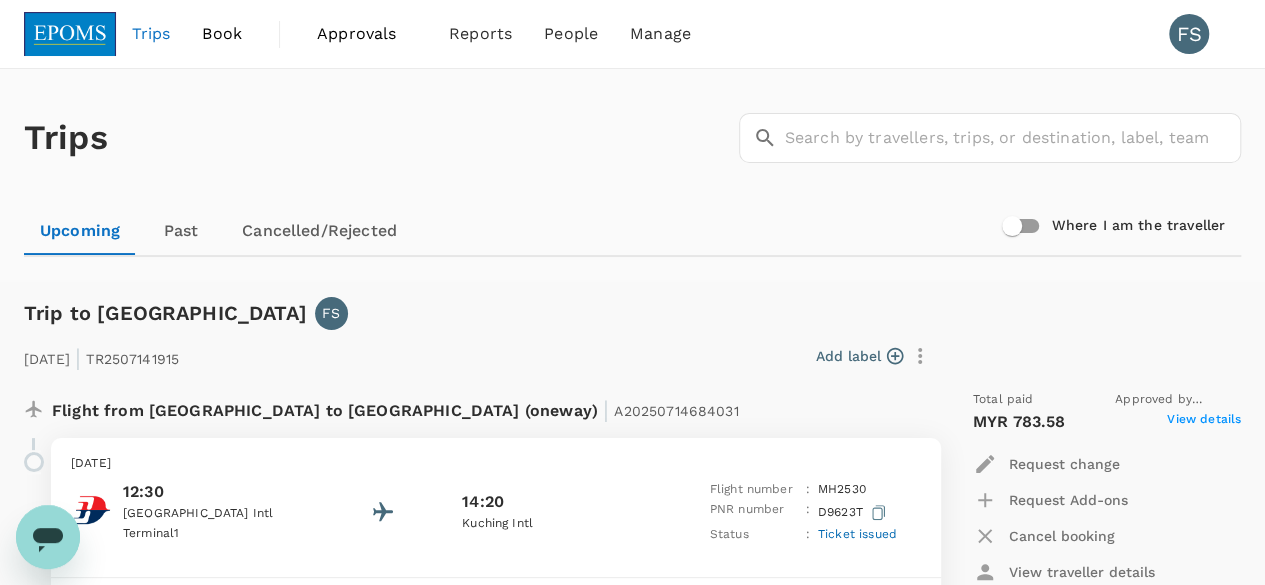 scroll, scrollTop: 0, scrollLeft: 0, axis: both 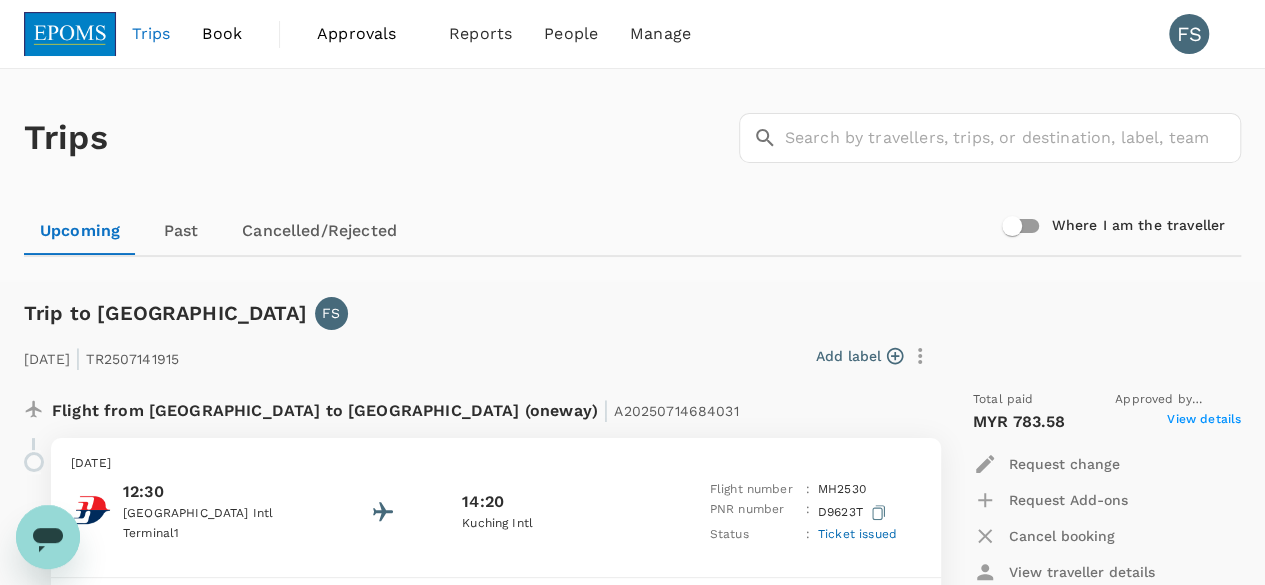 click on "Approvals" at bounding box center (367, 34) 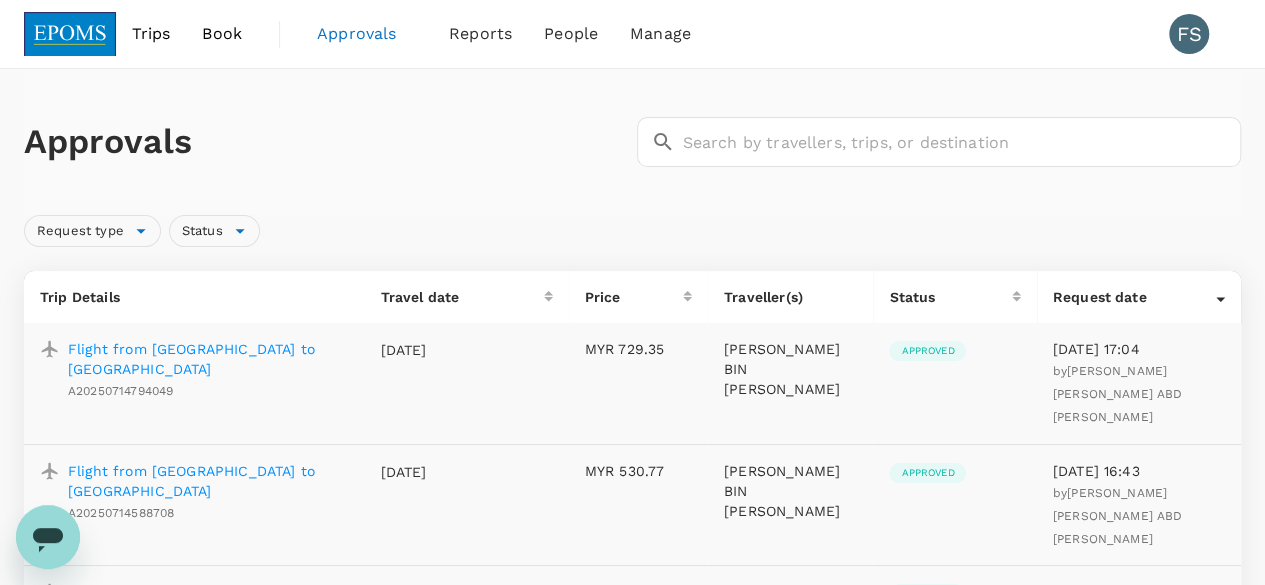 click on "Flight from Kuching to Kuala Lumpur  A20250714794049" at bounding box center (190, 366) 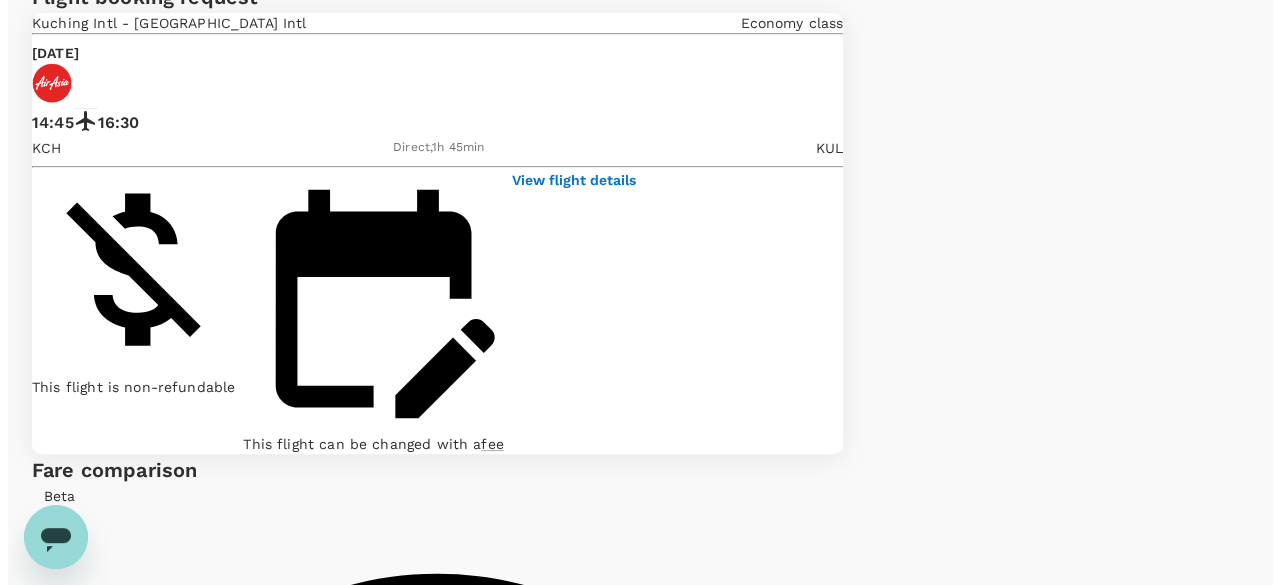 scroll, scrollTop: 100, scrollLeft: 0, axis: vertical 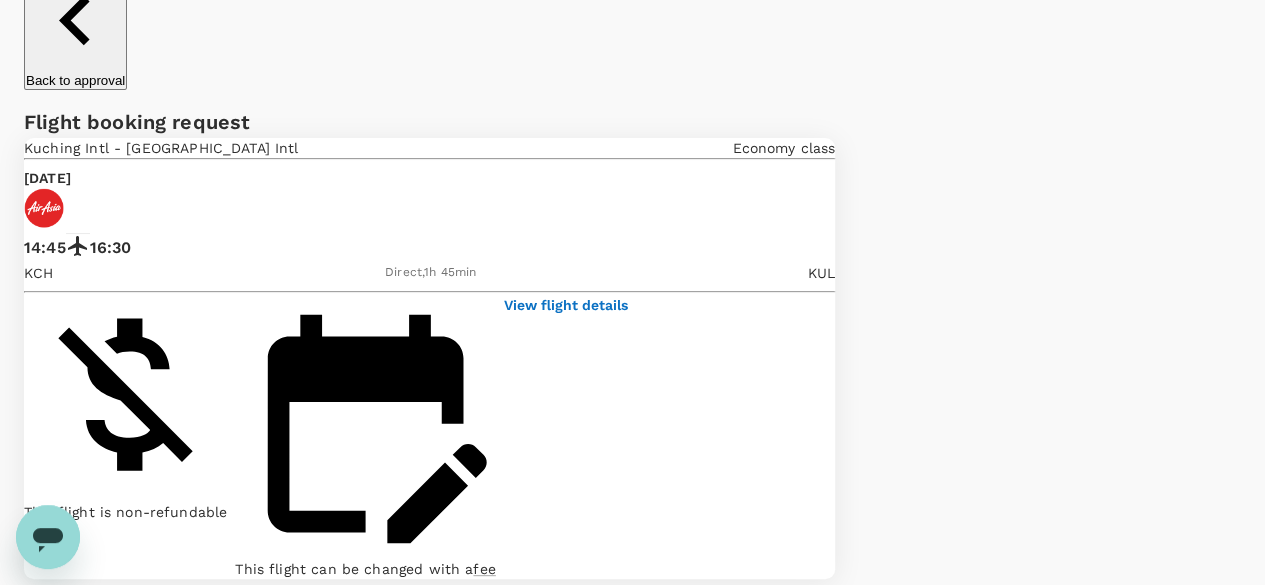 click on "View flight details" at bounding box center [566, 305] 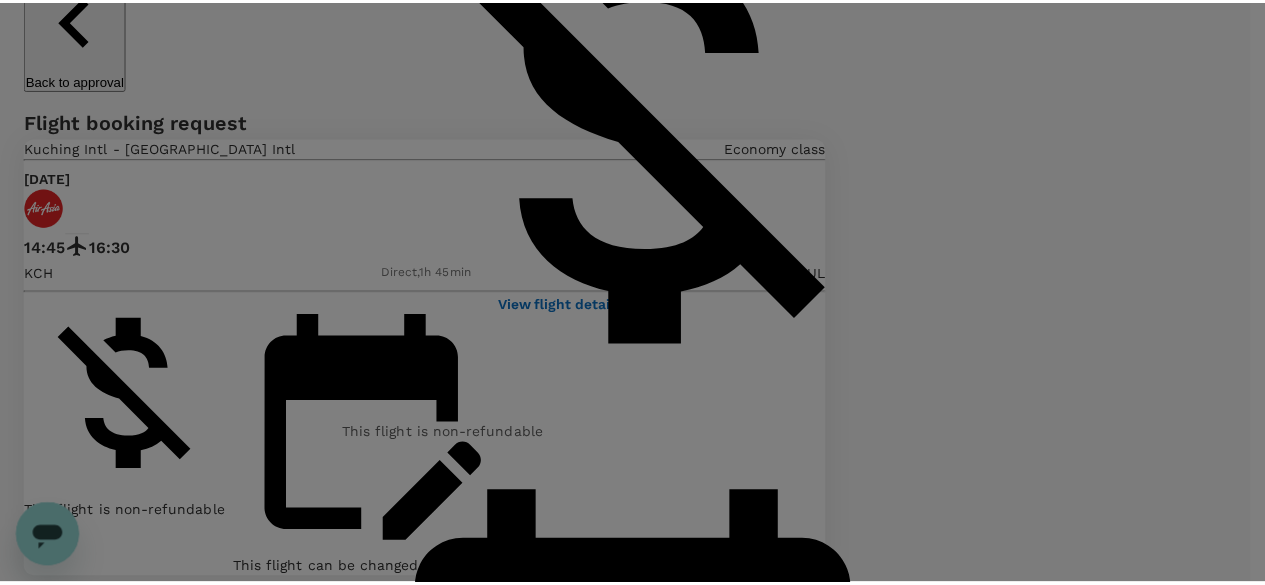 scroll, scrollTop: 34, scrollLeft: 0, axis: vertical 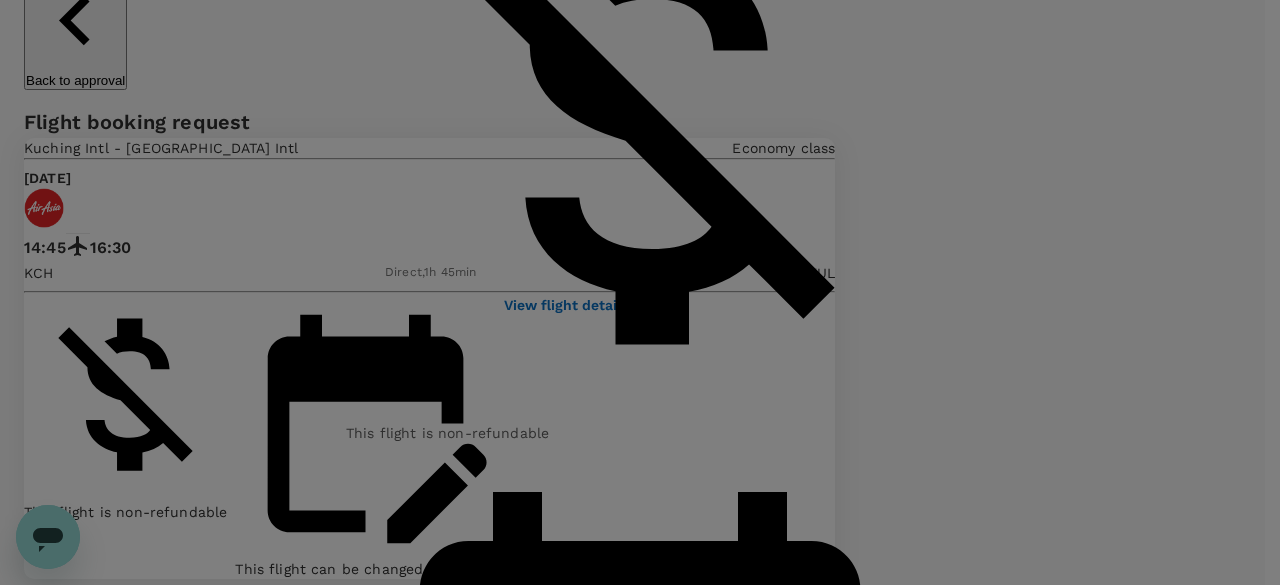 click on "Your flight details Depart flight KCH  -   KUL Sun, 20 Jul AirAsia (AK) 5209 | economy | Regular   1h 45m 14:45 Kuching Intl 20 Jul 2025 16:30 Kuala Lumpur Intl 20 Jul 2025 Journey duration (without layover) : 1h 45m This flight is non-refundable This flight can be changed with a  fee Cabin baggage (1 piece of total 7kg) is included Checked Baggage is excluded" at bounding box center [640, 292] 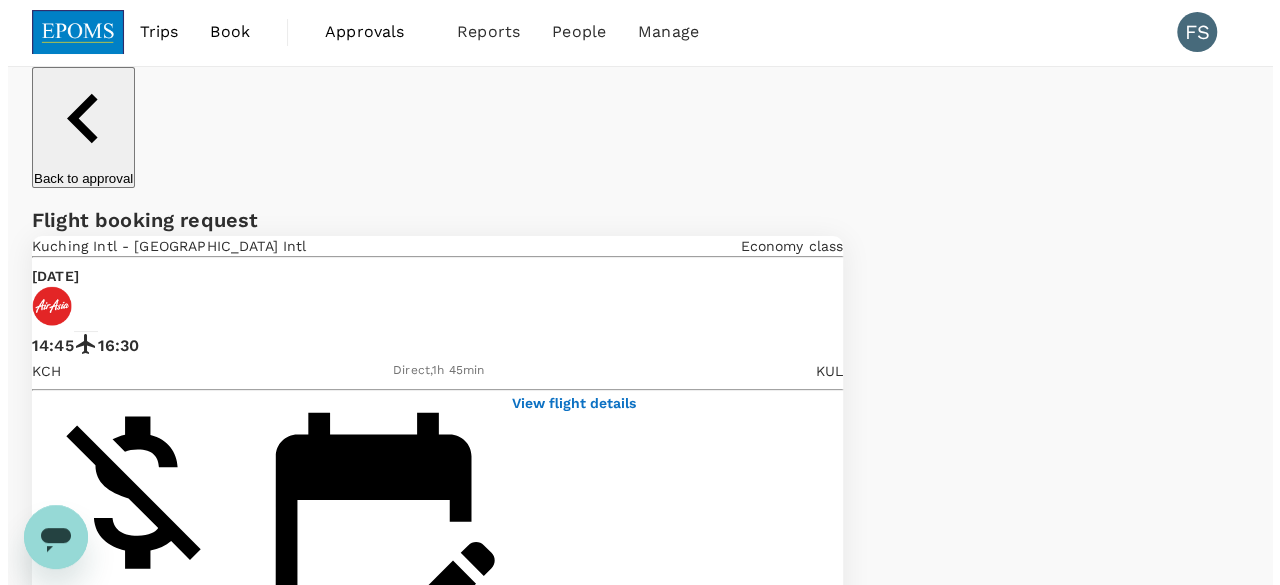 scroll, scrollTop: 0, scrollLeft: 0, axis: both 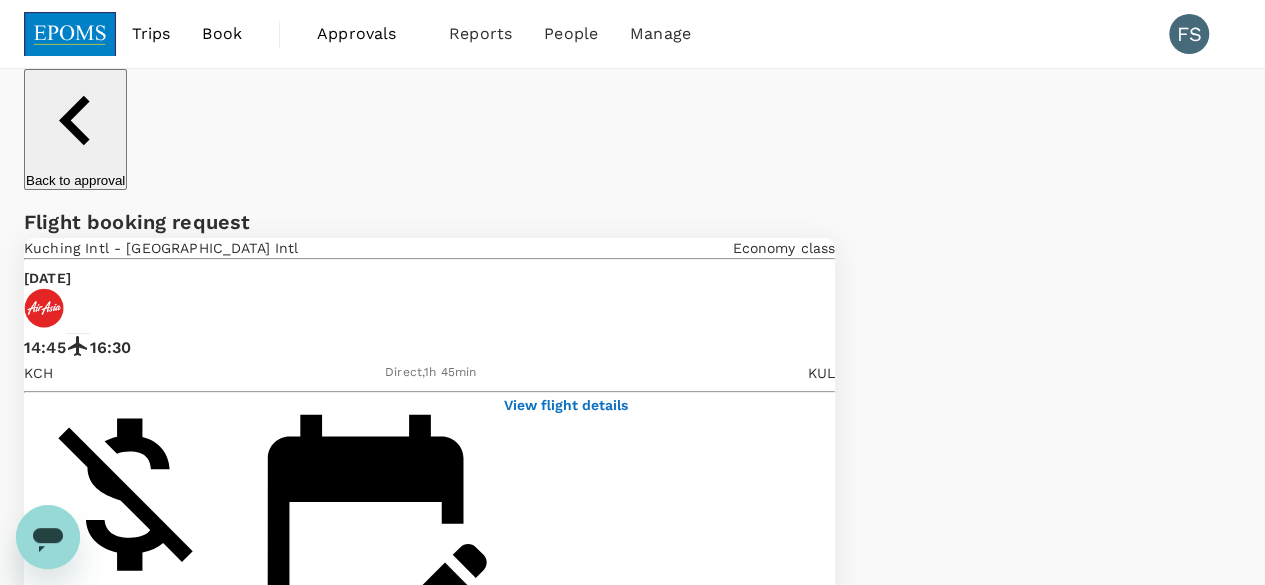 click on "Trips" at bounding box center (151, 34) 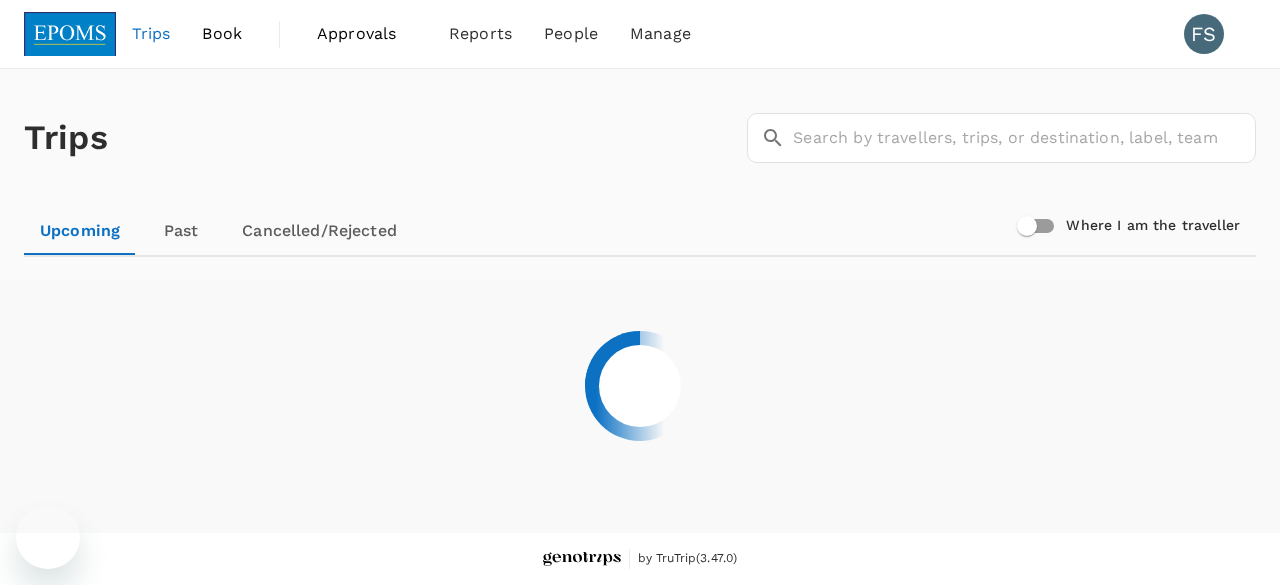 scroll, scrollTop: 0, scrollLeft: 0, axis: both 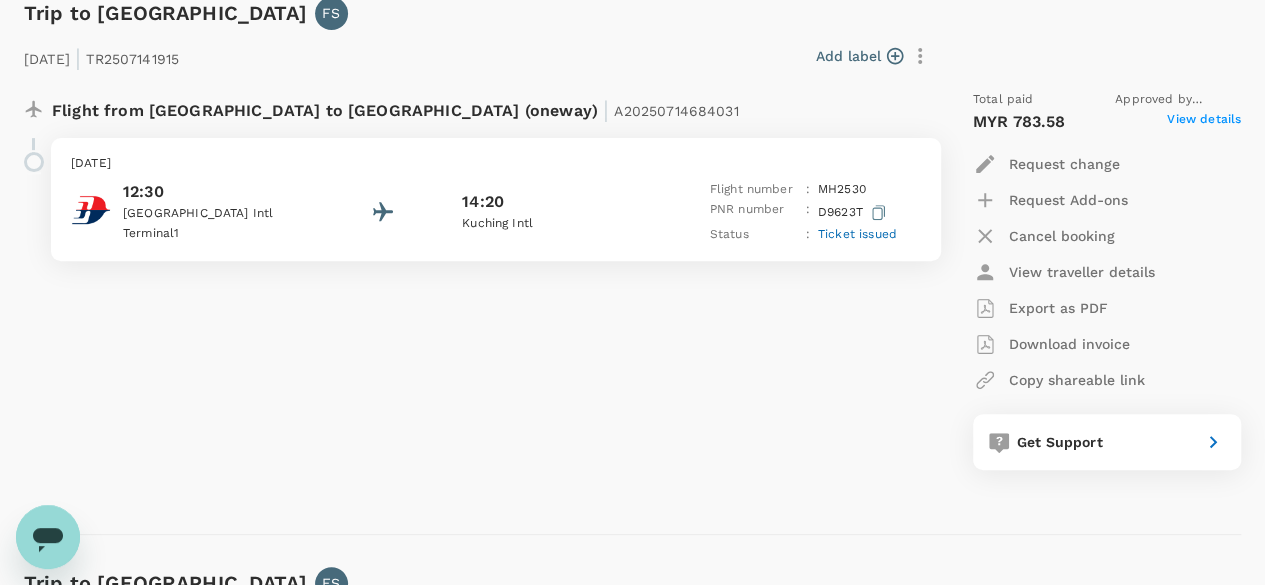 click on "Ticket issued" at bounding box center [857, 234] 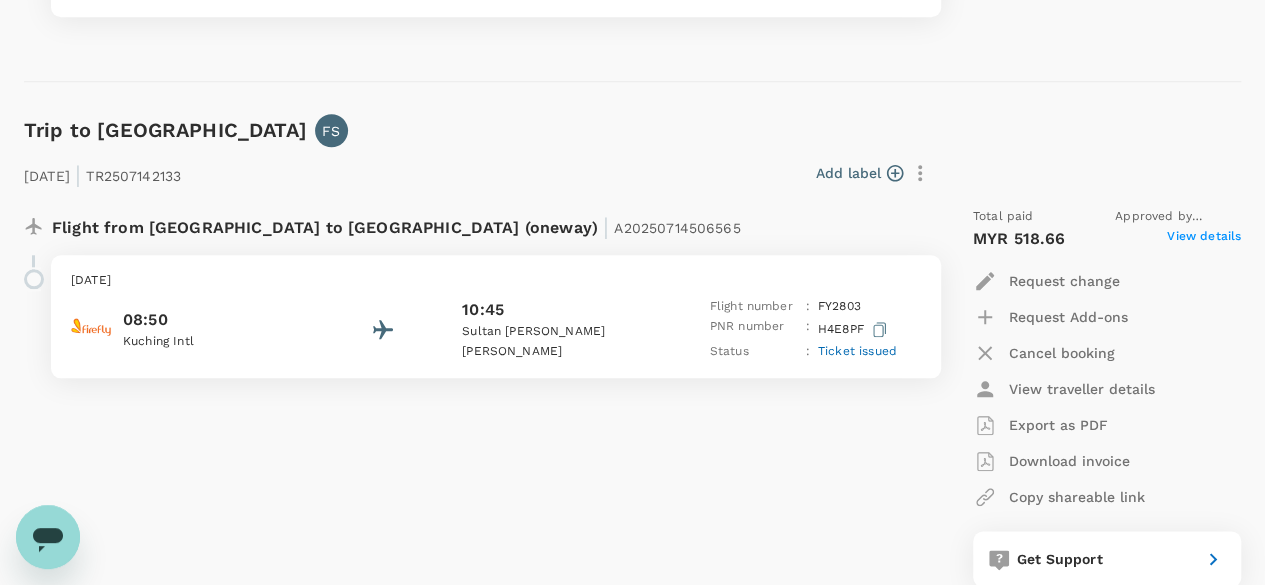scroll, scrollTop: 1000, scrollLeft: 0, axis: vertical 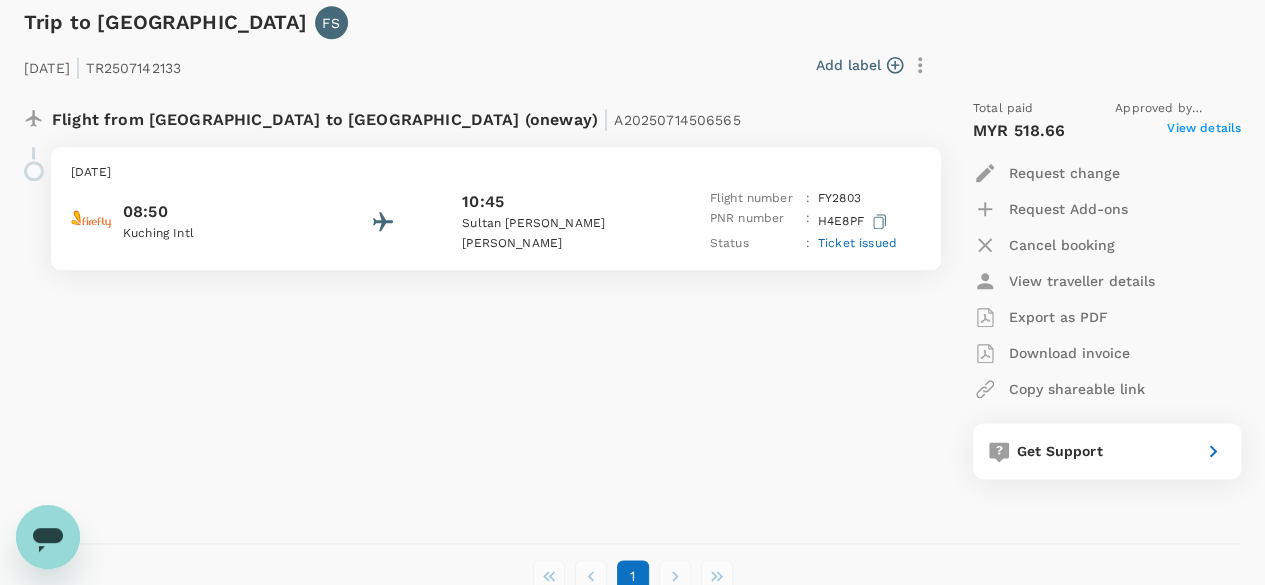 click on "Ticket issued" at bounding box center [857, 243] 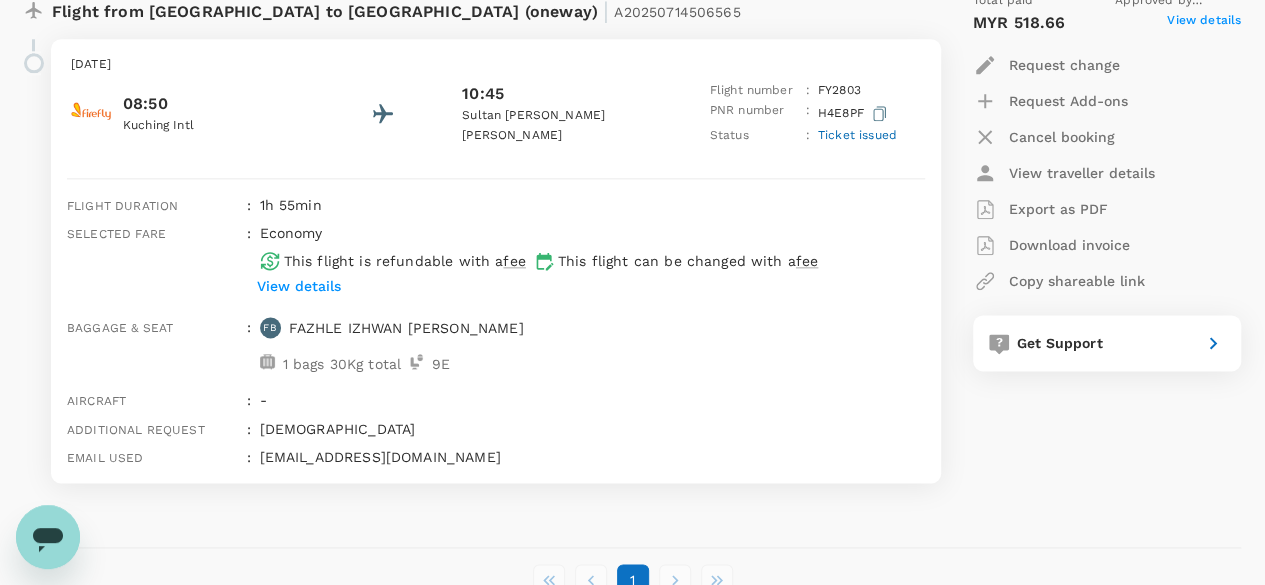 scroll, scrollTop: 1132, scrollLeft: 0, axis: vertical 